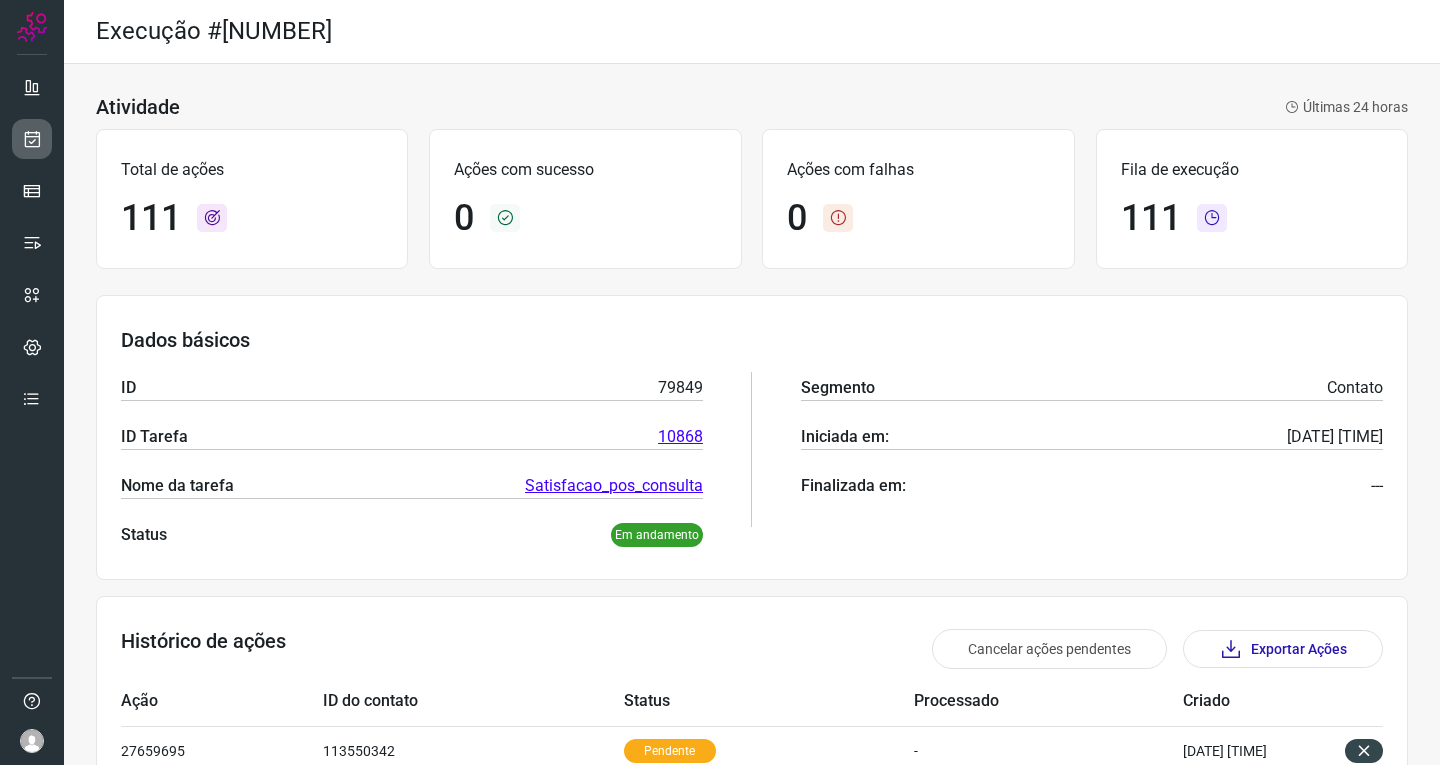 scroll, scrollTop: 0, scrollLeft: 0, axis: both 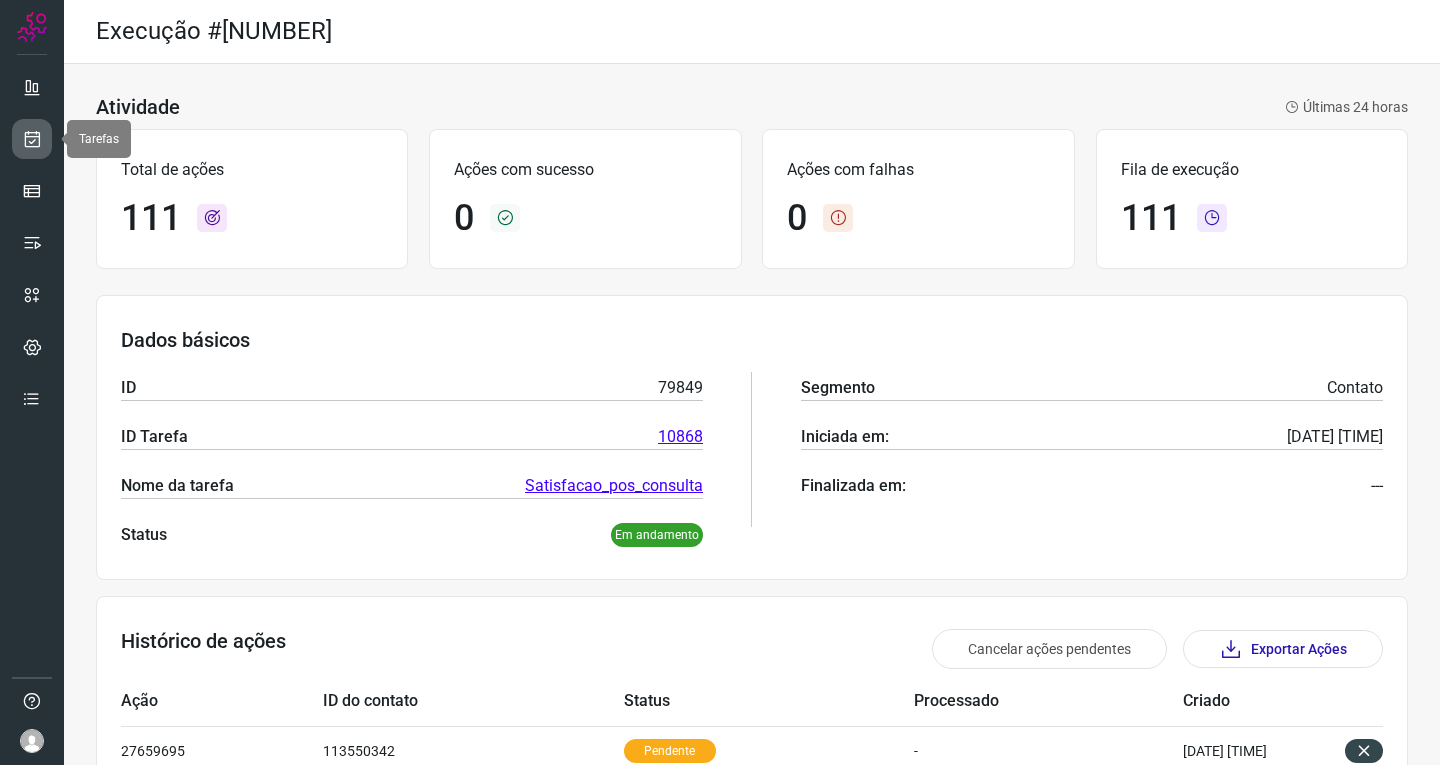 click at bounding box center (32, 139) 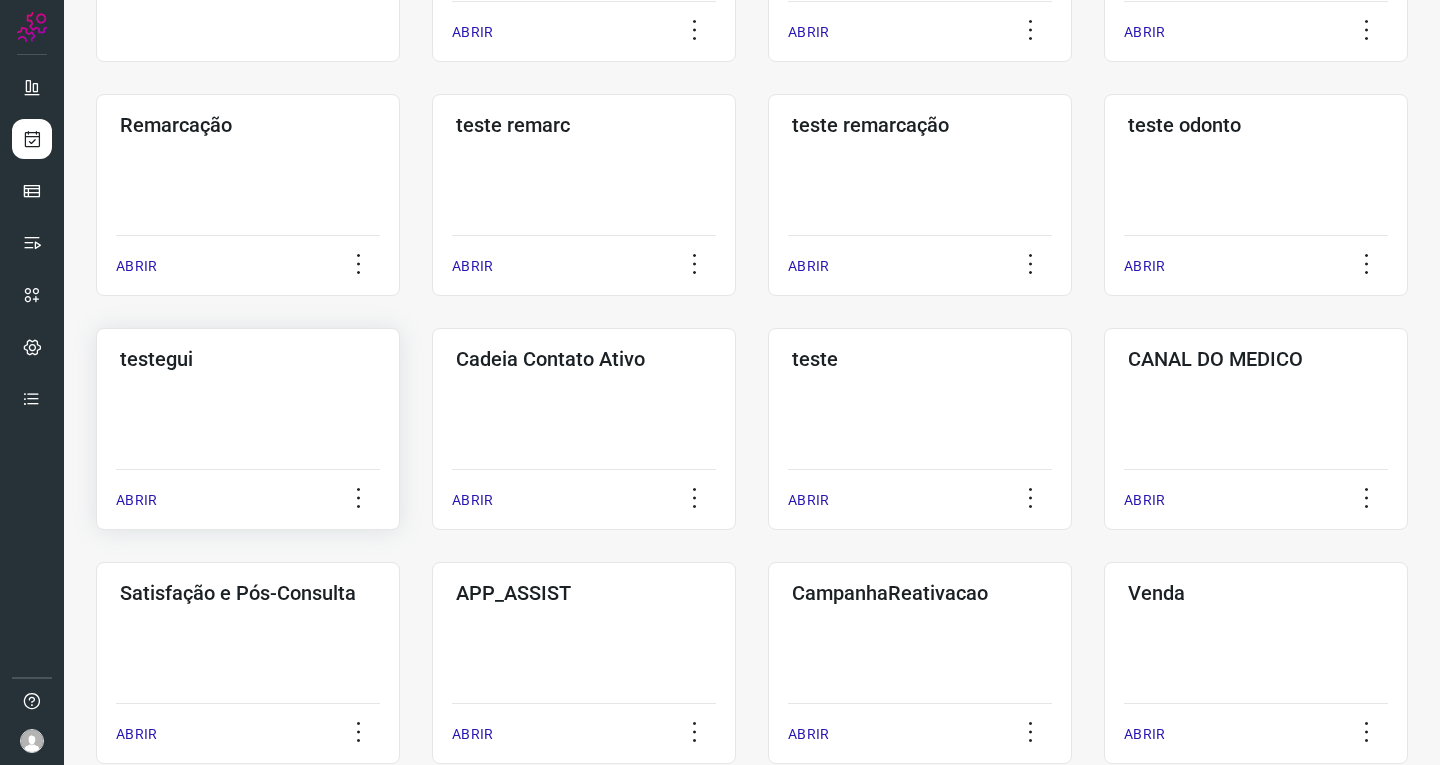 scroll, scrollTop: 300, scrollLeft: 0, axis: vertical 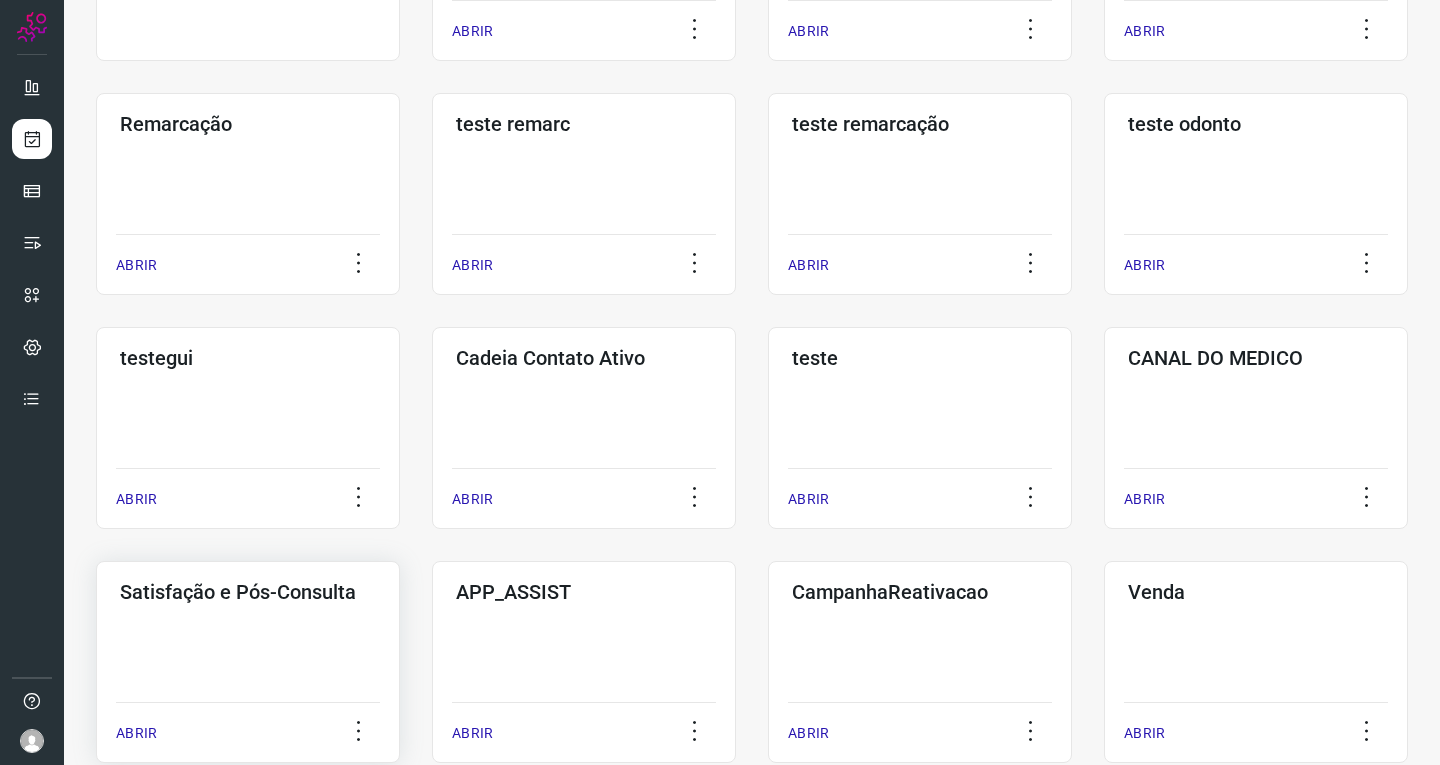 click on "Satisfação e Pós-Consulta  ABRIR" 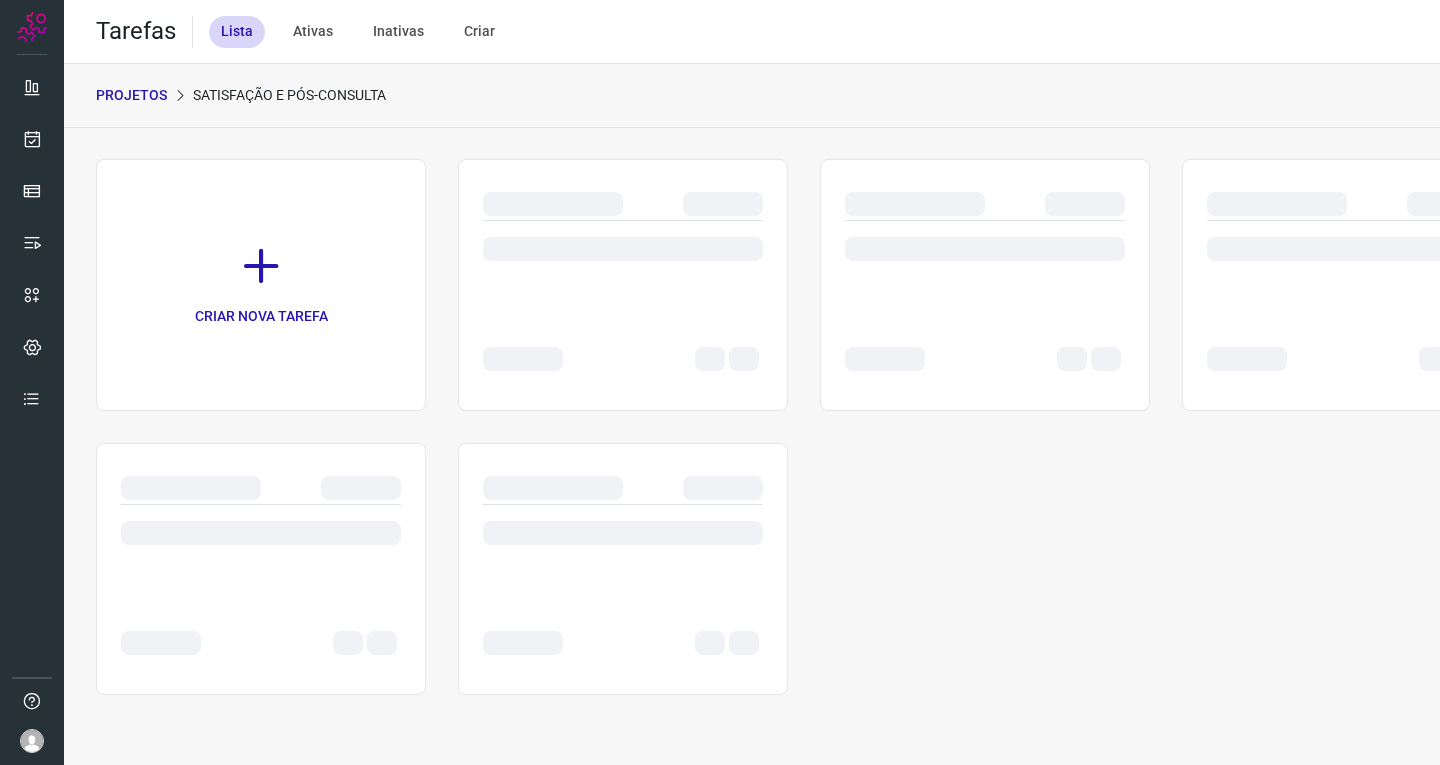 scroll, scrollTop: 0, scrollLeft: 0, axis: both 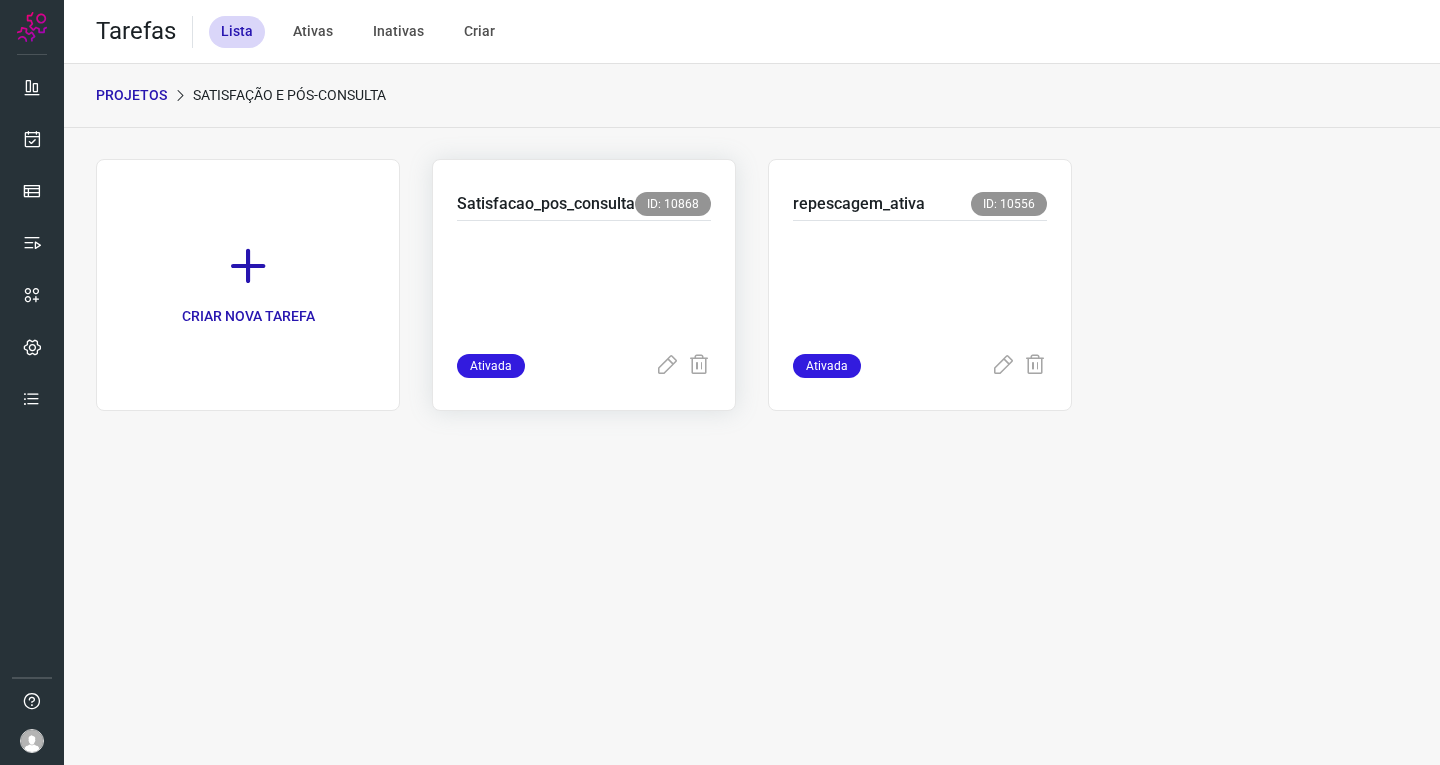 click at bounding box center [584, 283] 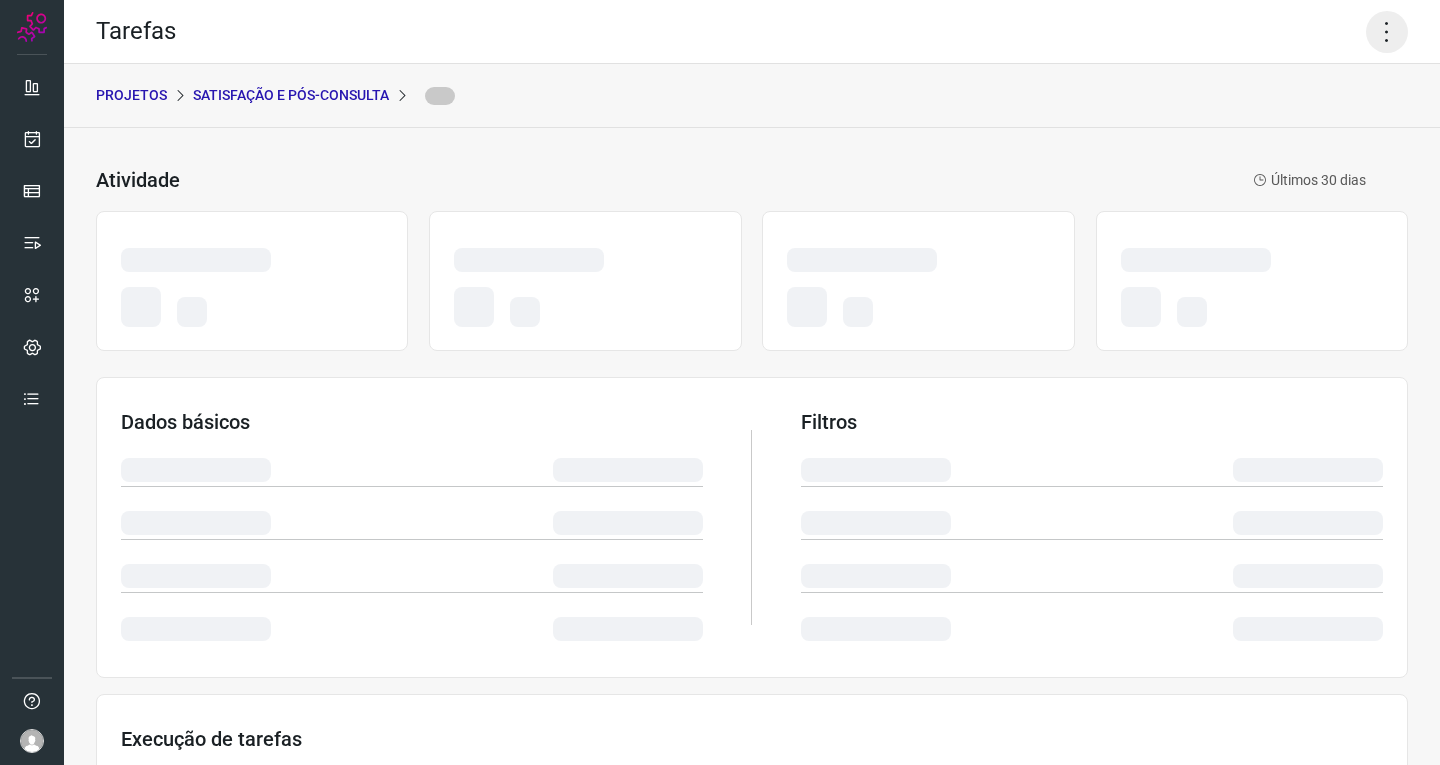 click 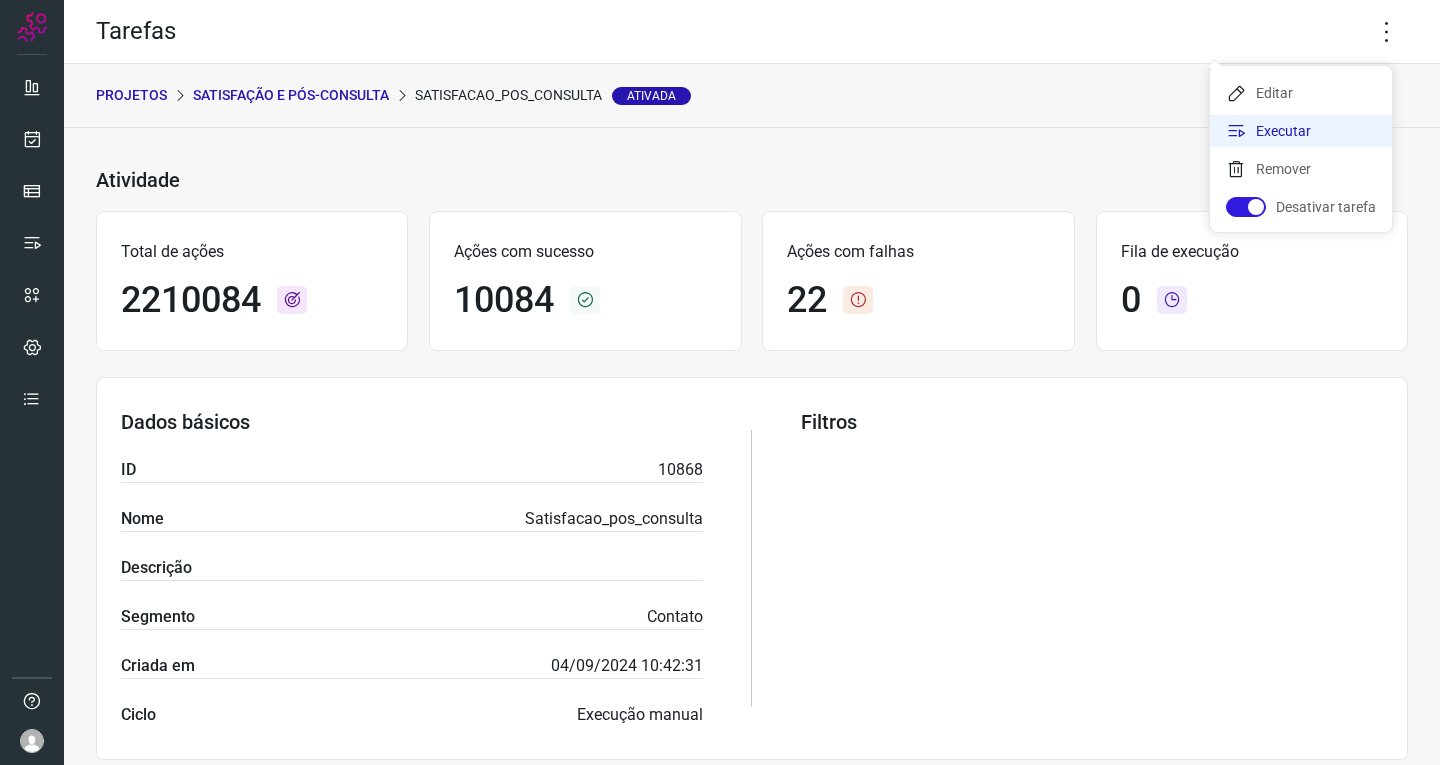 click on "Executar" 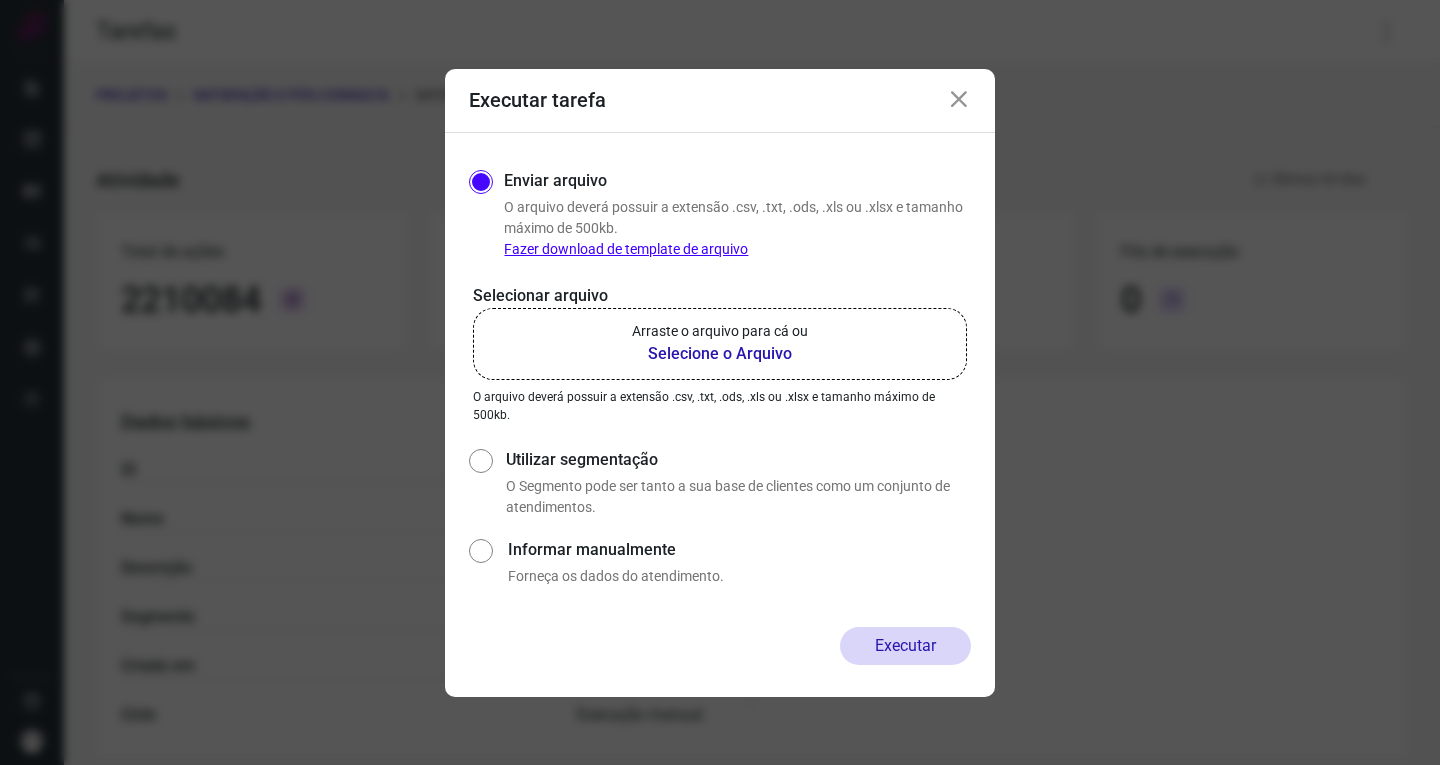 click at bounding box center (959, 100) 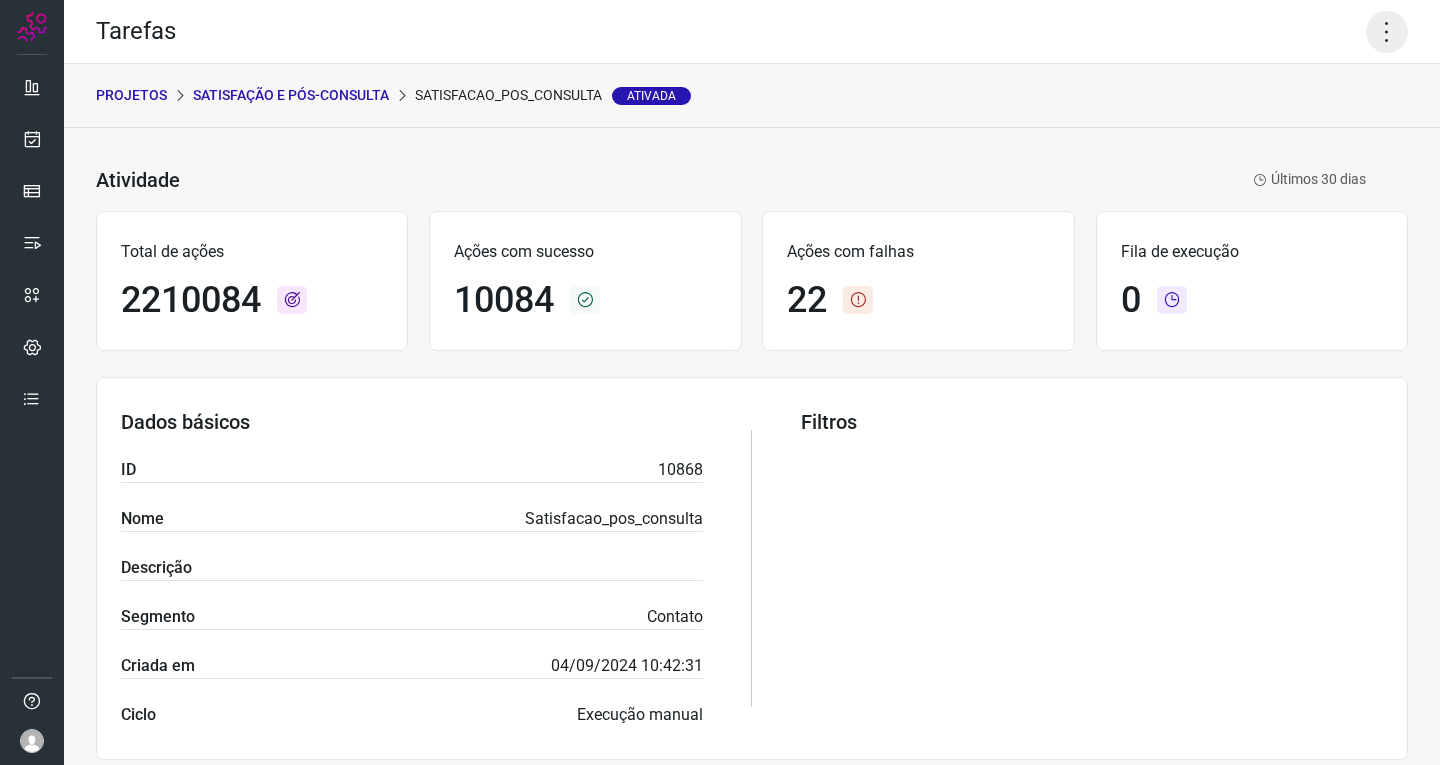 click 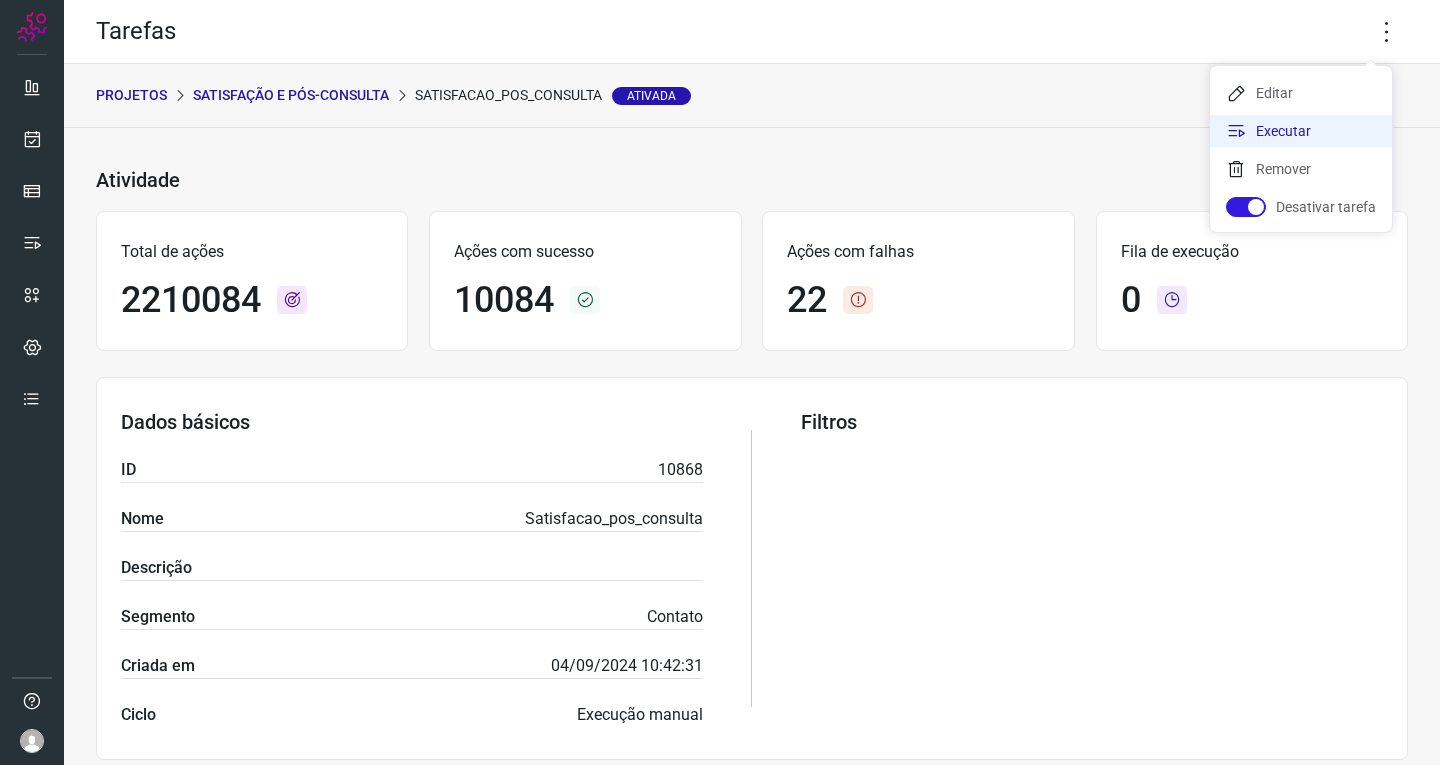click on "Executar" 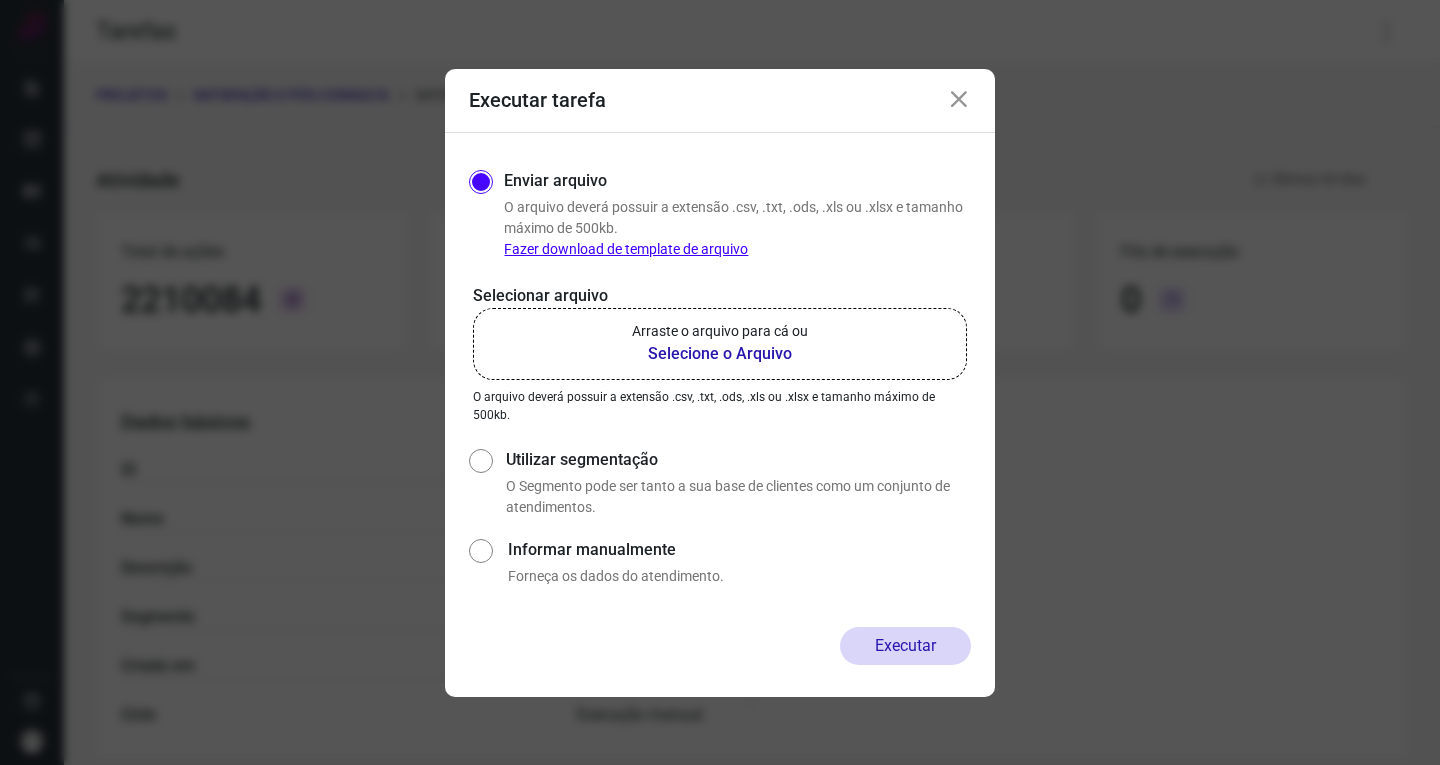 click on "Selecione o Arquivo" at bounding box center (720, 354) 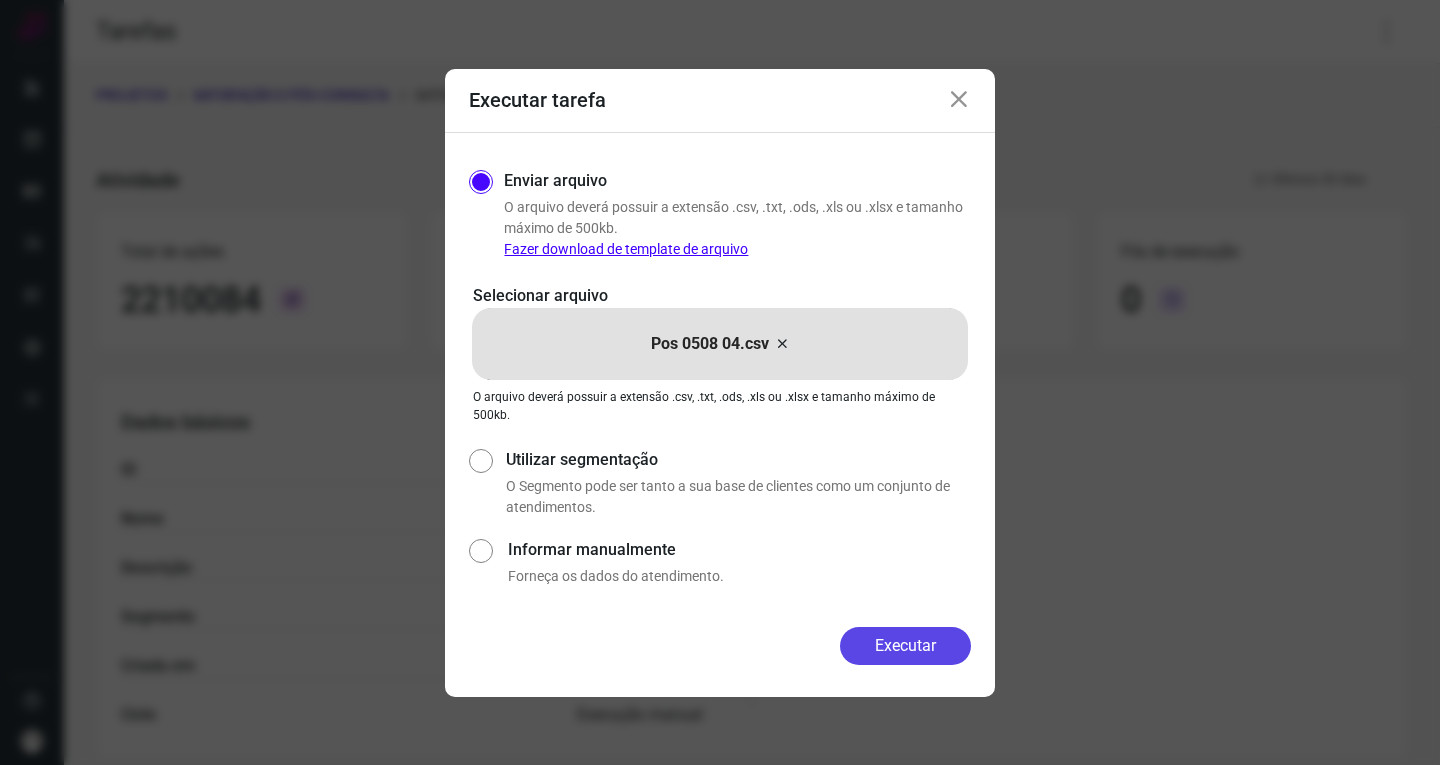click on "Executar" at bounding box center [905, 646] 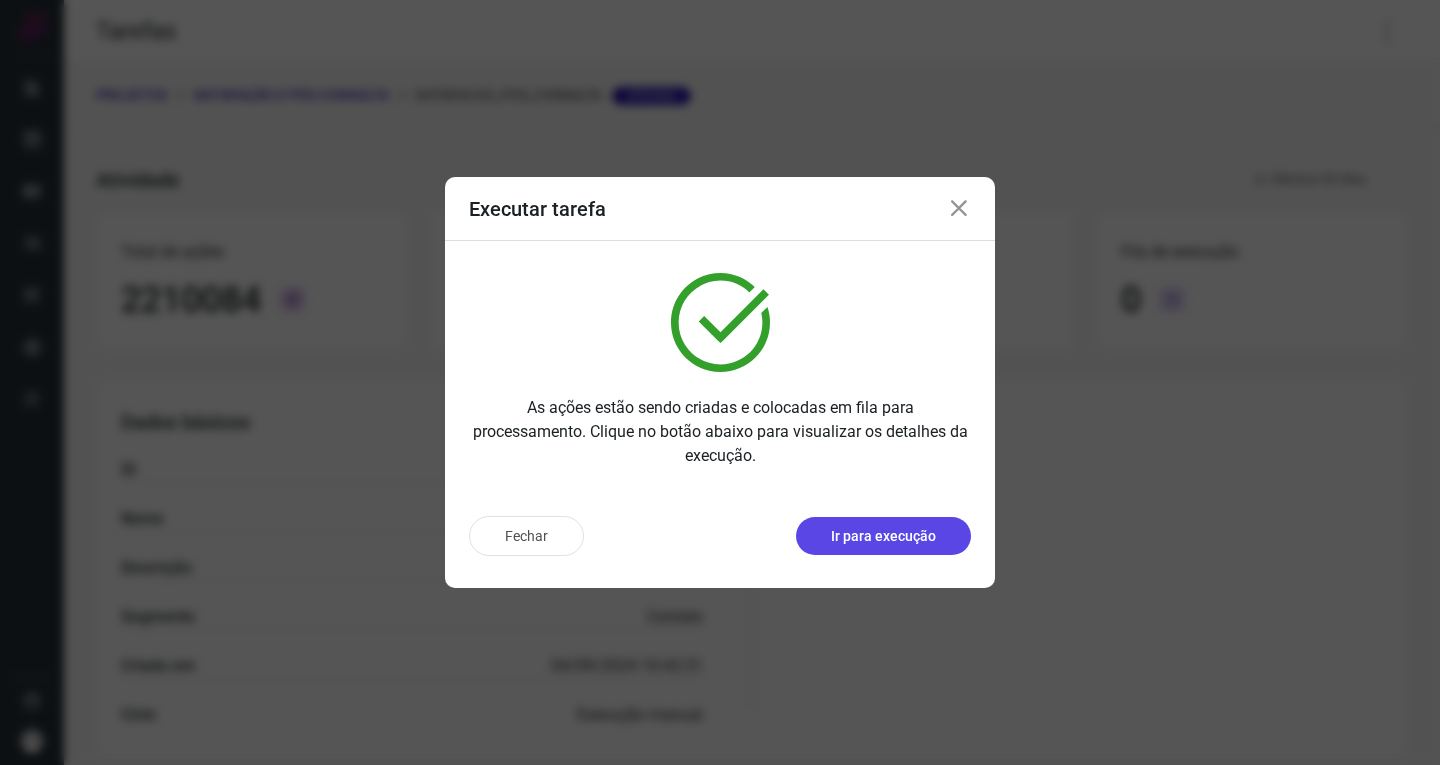 click on "Ir para execução" at bounding box center (883, 536) 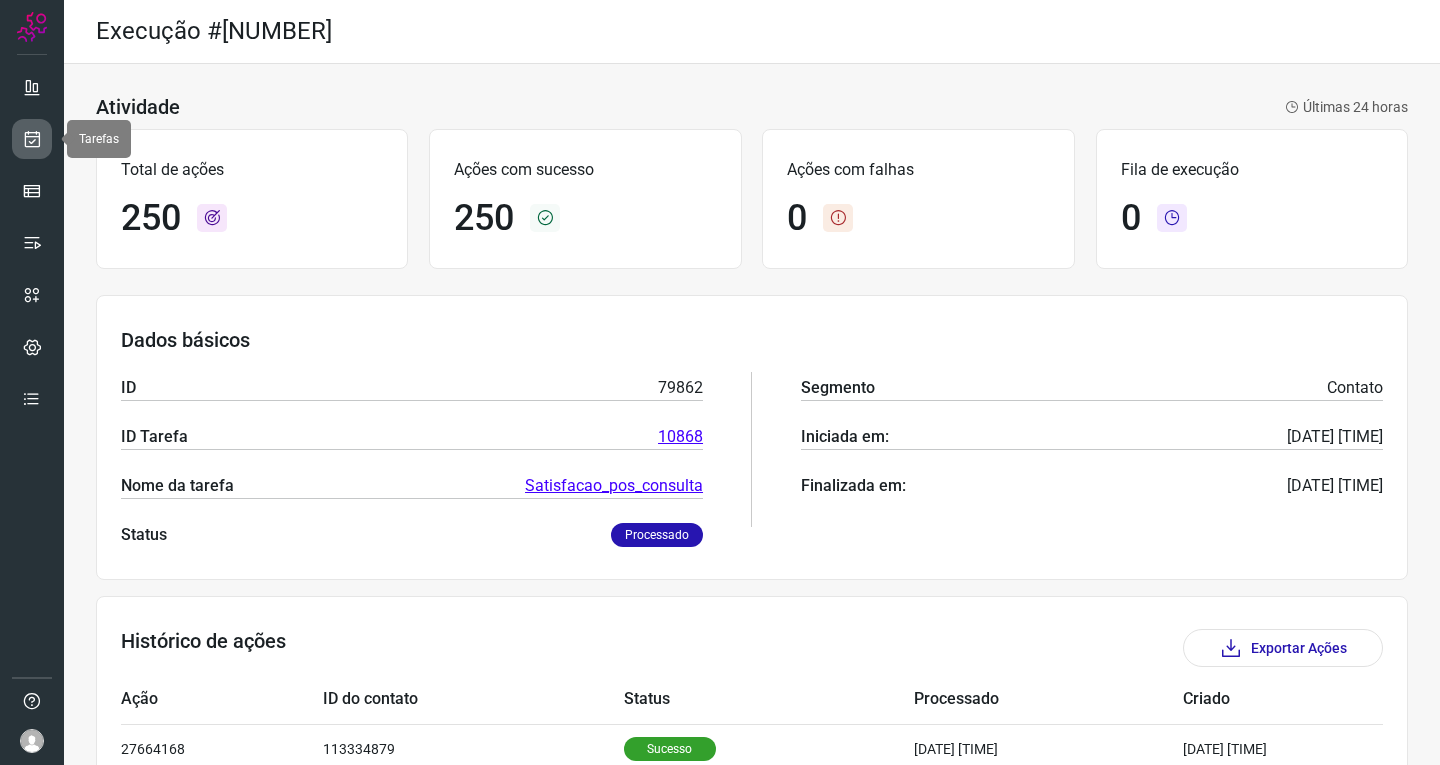 click at bounding box center (32, 139) 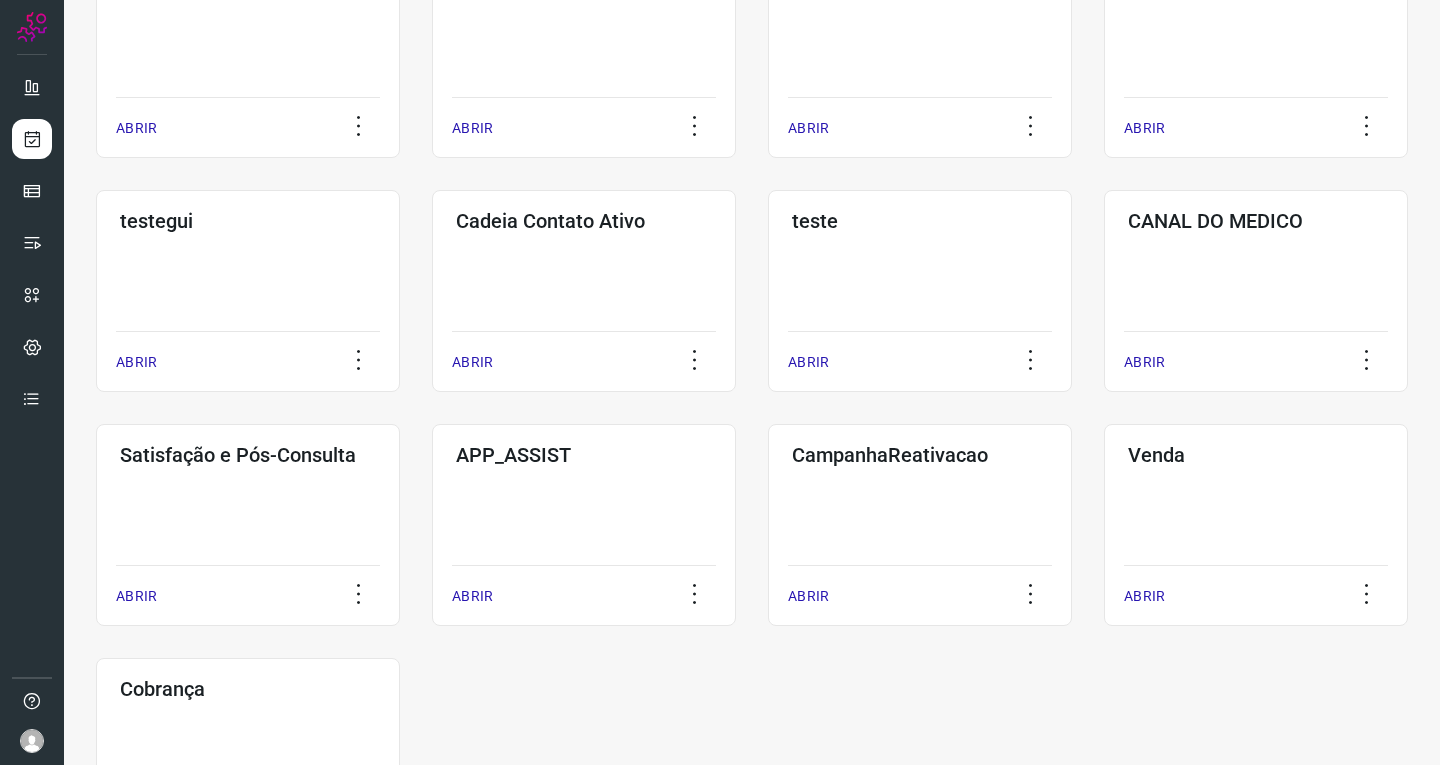 scroll, scrollTop: 582, scrollLeft: 0, axis: vertical 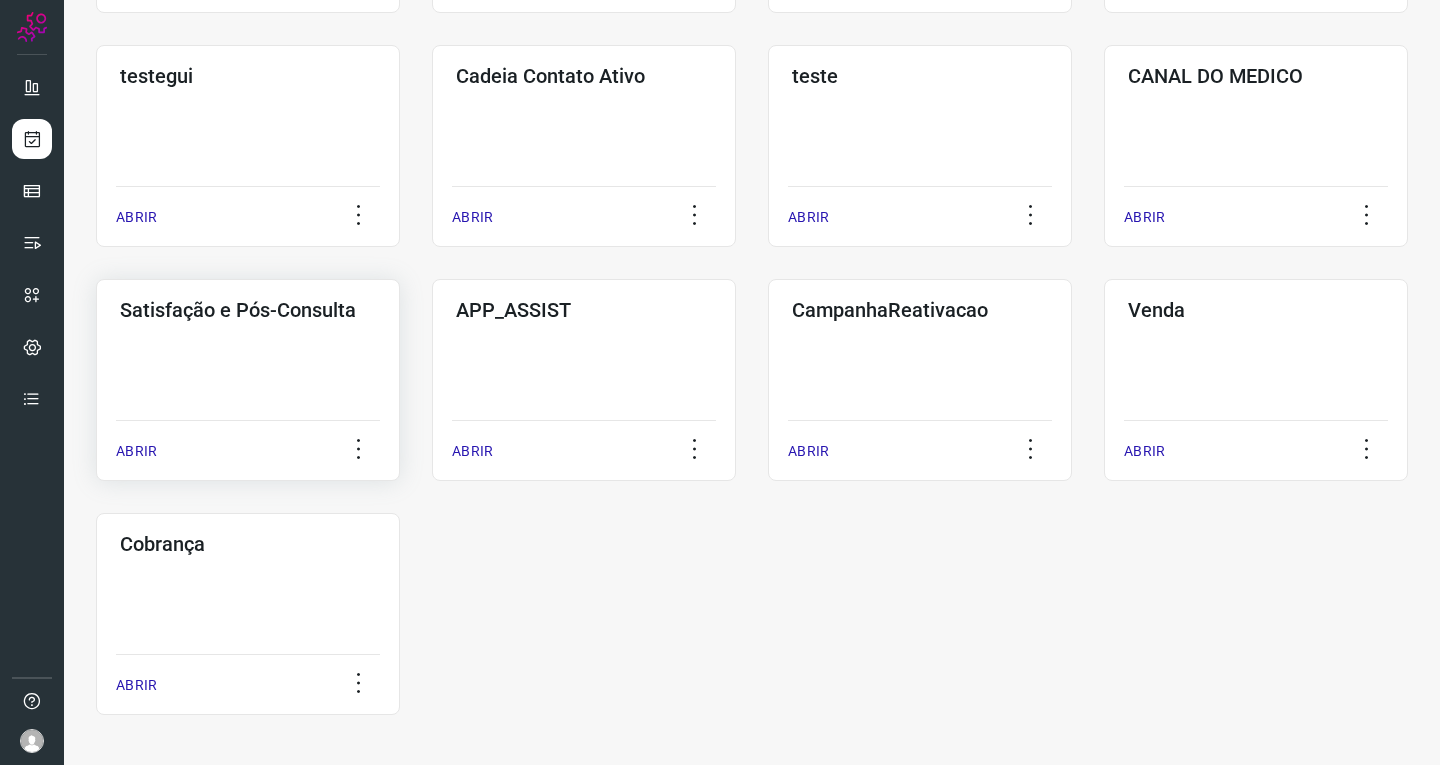 click on "Satisfação e Pós-Consulta  ABRIR" 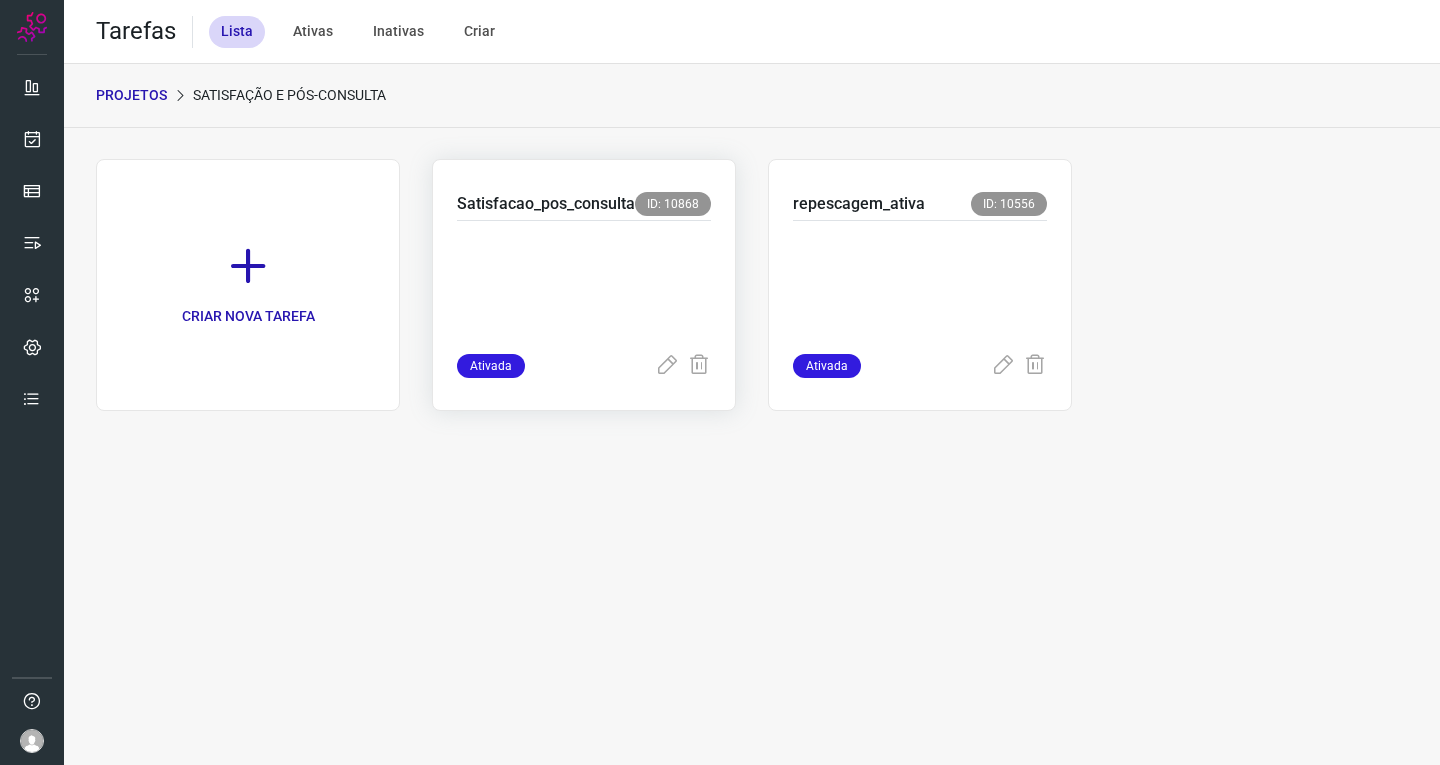 click at bounding box center [584, 283] 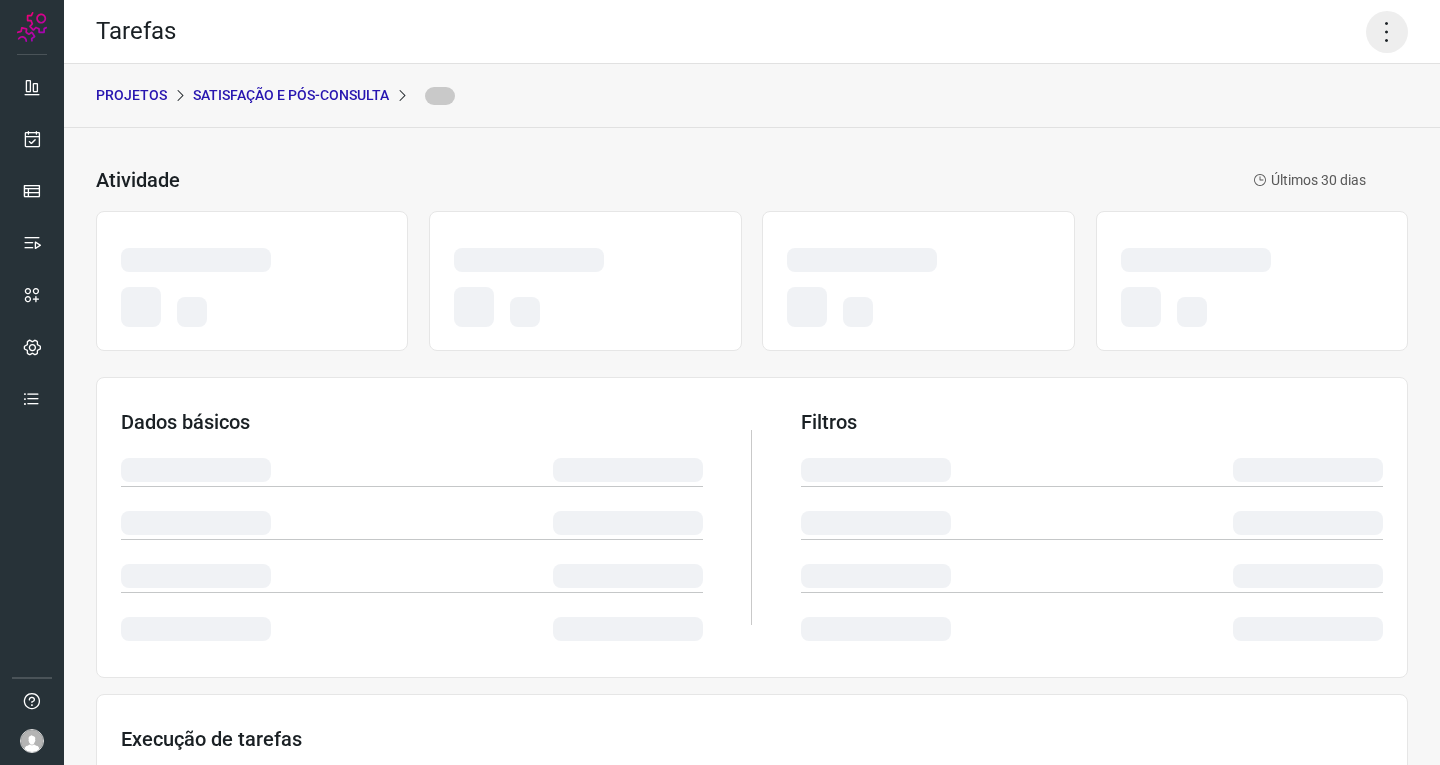 click 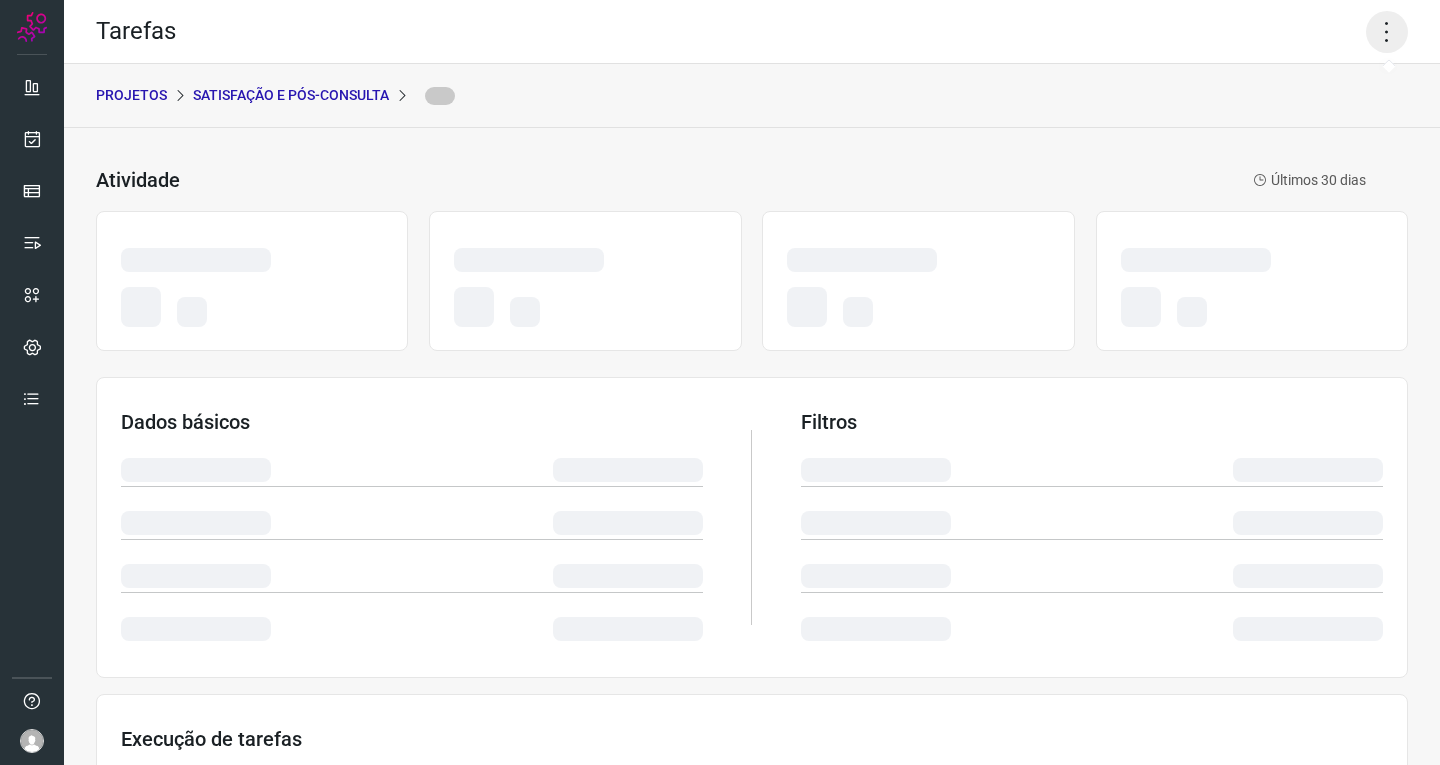 click 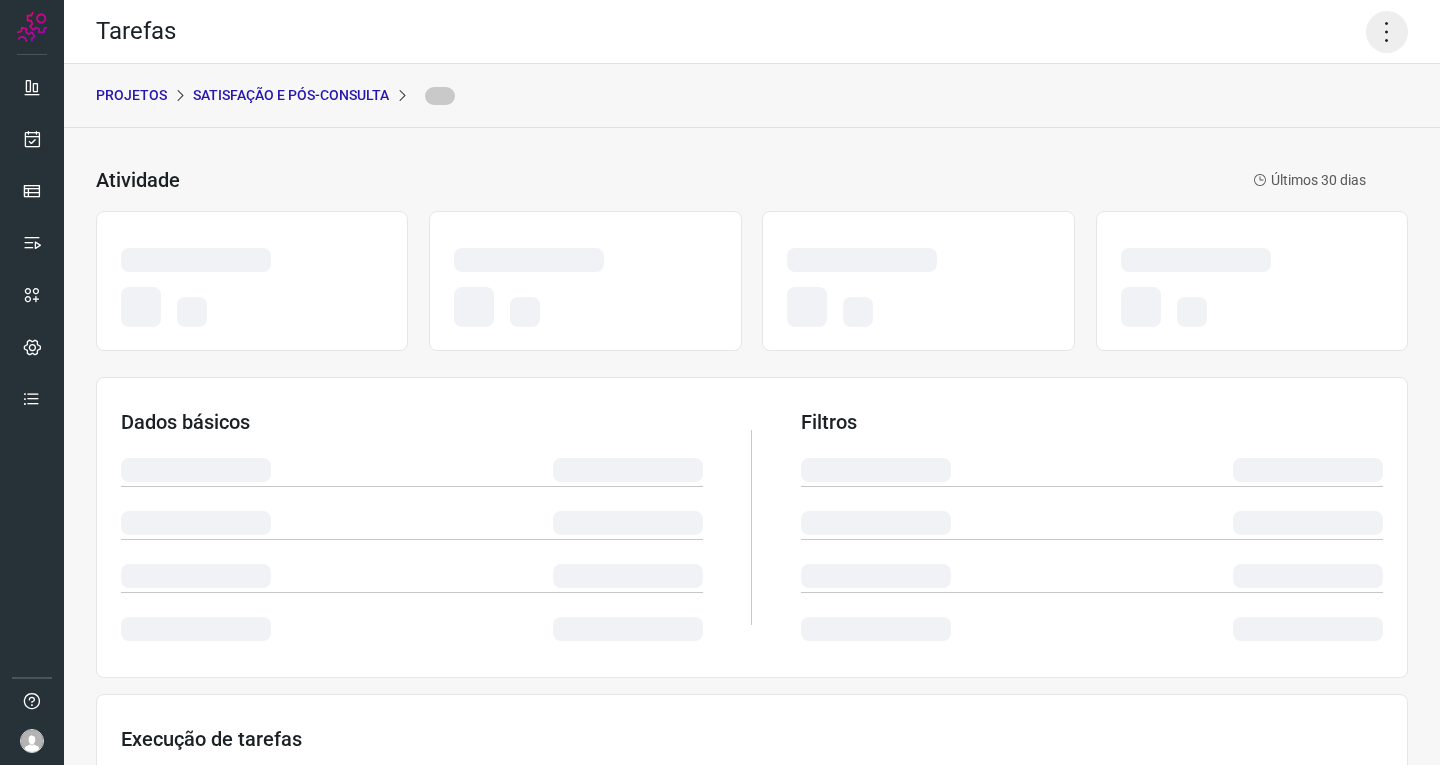 click 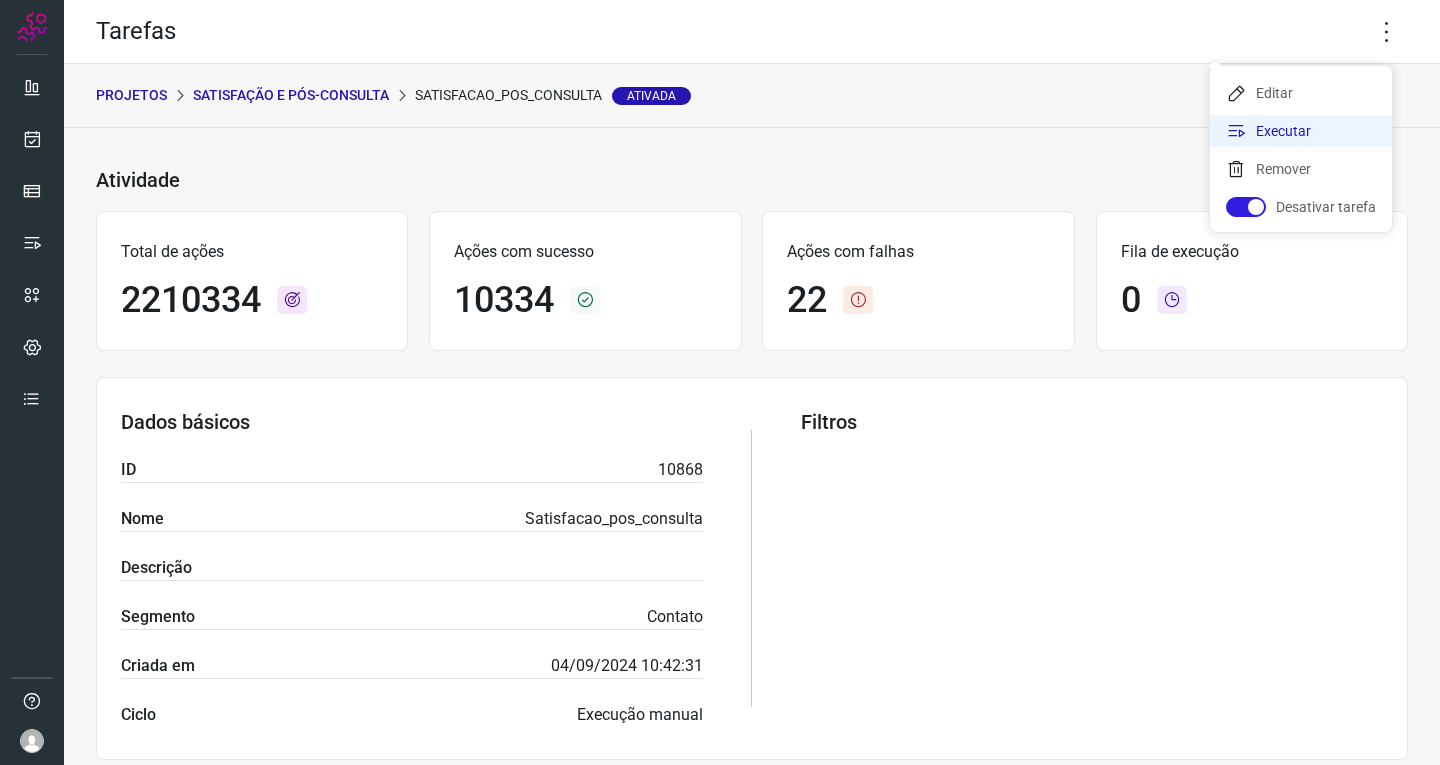 click on "Executar" 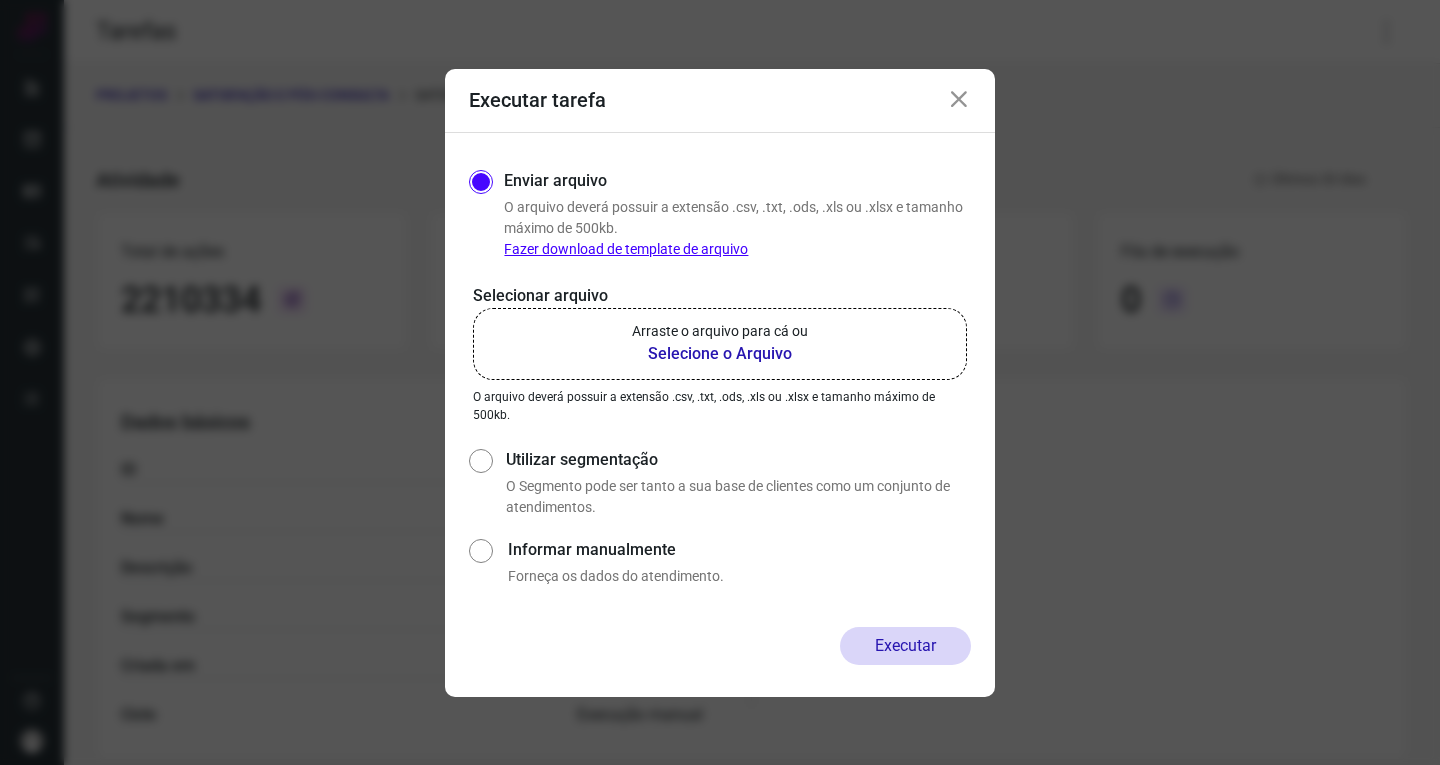 click on "Arraste o arquivo para cá ou" at bounding box center [720, 331] 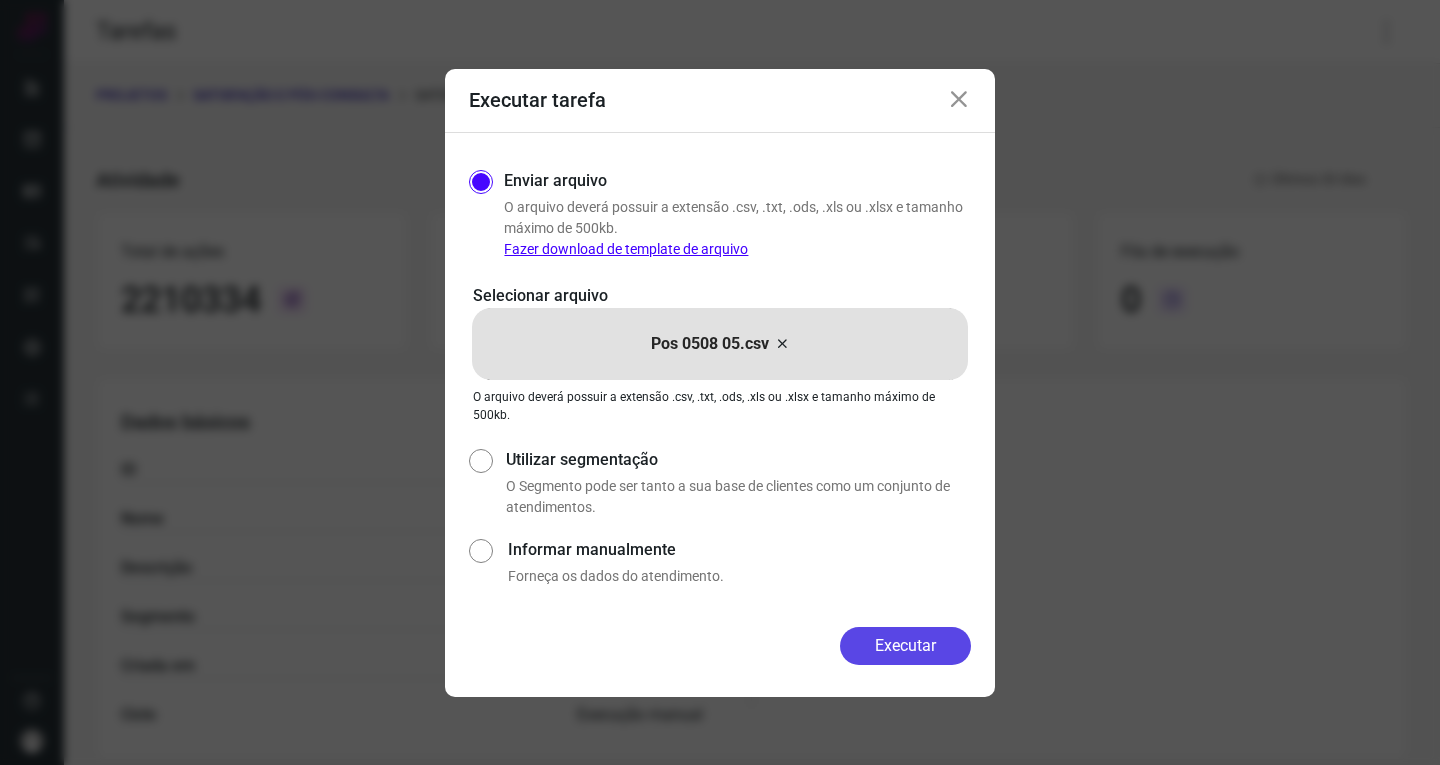 click on "Executar" at bounding box center (905, 646) 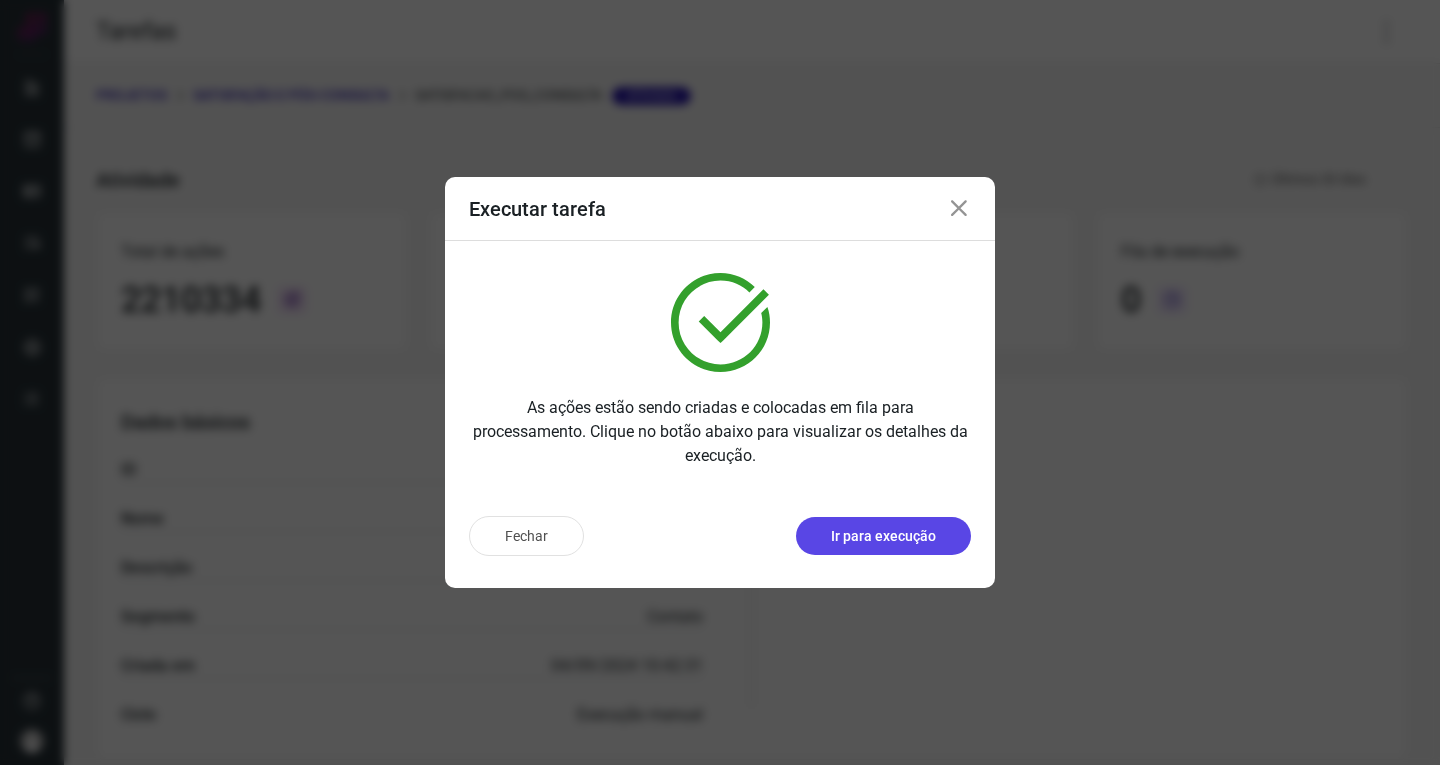 click on "Ir para execução" at bounding box center (883, 536) 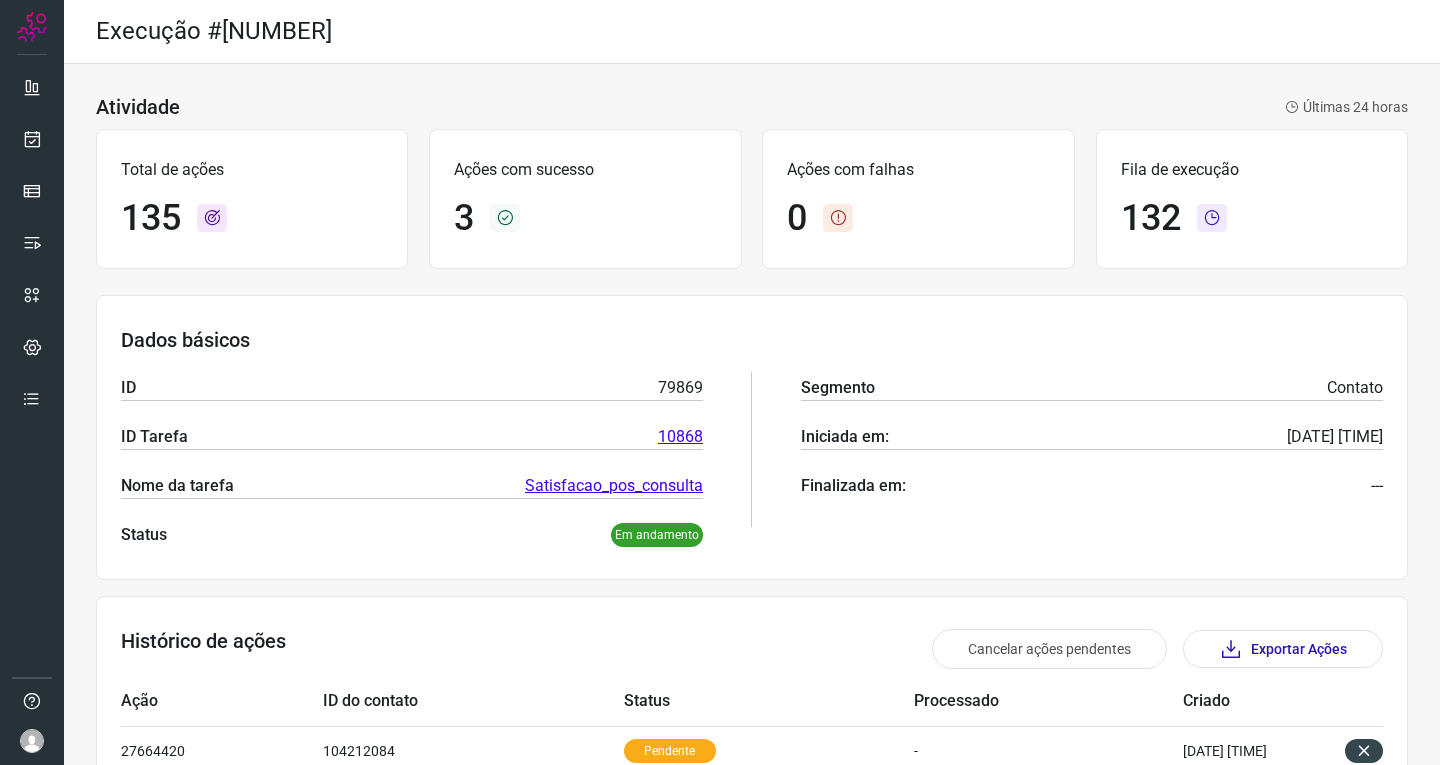 click on "Atividade  Últimas 24 horas  Total de ações 135 Ações com sucesso 3 Ações com falhas 0 Fila de execução 132 Dados básicos ID 79869 ID Tarefa 10868 Nome da tarefa Satisfacao_pos_consulta Status Em andamento Segmento Contato Iniciada em: [DATE] [TIME] Finalizada em: --- Histórico de ações  Cancelar ações pendentes   Exportar Ações  Ação ID do contato Status Processado Criado 27664420 104212084 Pendente - [DATE] [TIME] Detalhes da ação: Resultado da ação: Ação ainda não foi executada. Data de criação: [DATE] [TIME]  Informações do Contato:  ID do contato ---  Nome --- Telefone --- Celular --- E-mail --- Grupos --- Organizações --- Informações da tarefa: Nome da tarefa --- ID da execução 79869 27664421 75486190 Sucesso [DATE] [TIME] [DATE] [TIME] Detalhes da ação: Resultado da ação: Ação enviada para execução do Flow Data de criação: [DATE] [TIME]  Informações do Contato:  ID do contato ---  Nome --- Telefone --- Celular --- E-mail --- Grupos -" at bounding box center (752, 690) 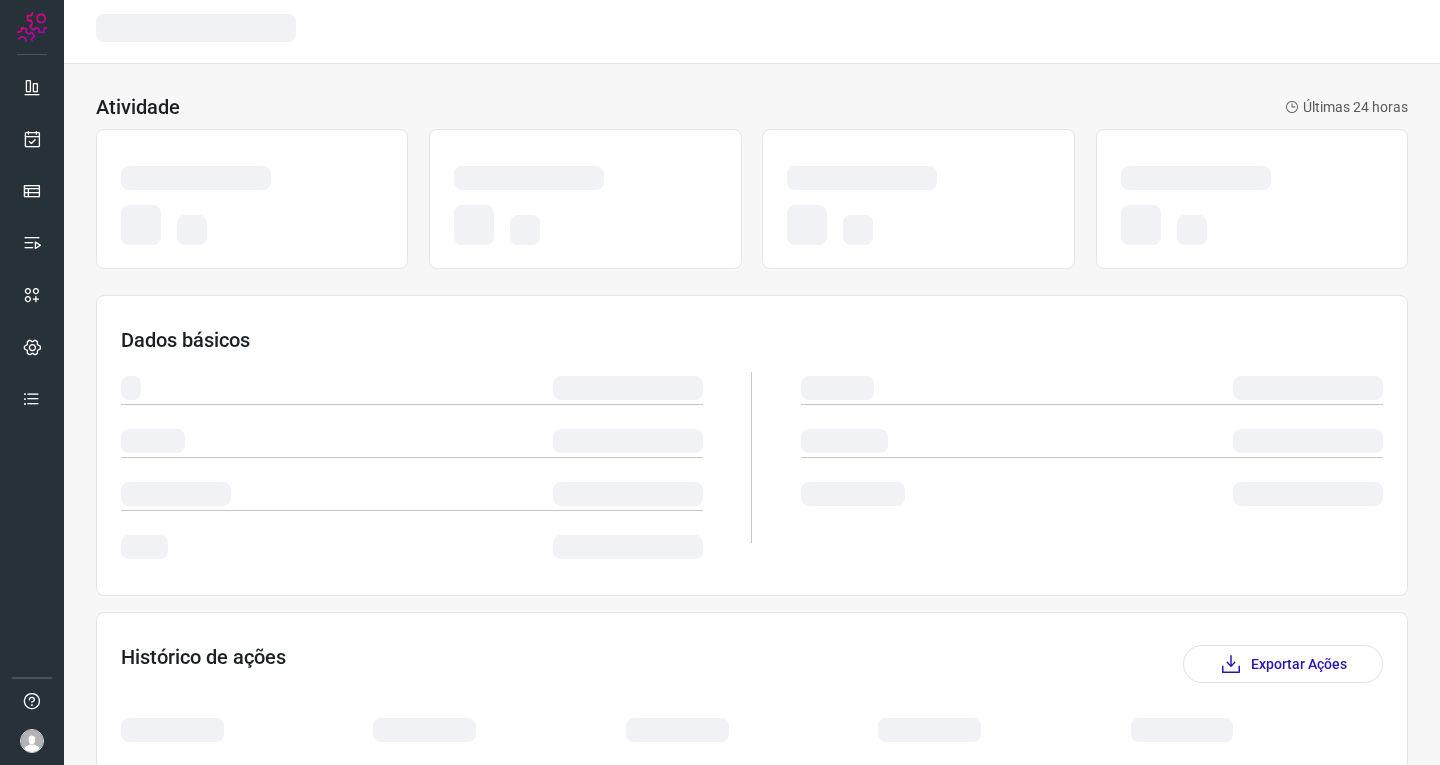 scroll, scrollTop: 0, scrollLeft: 0, axis: both 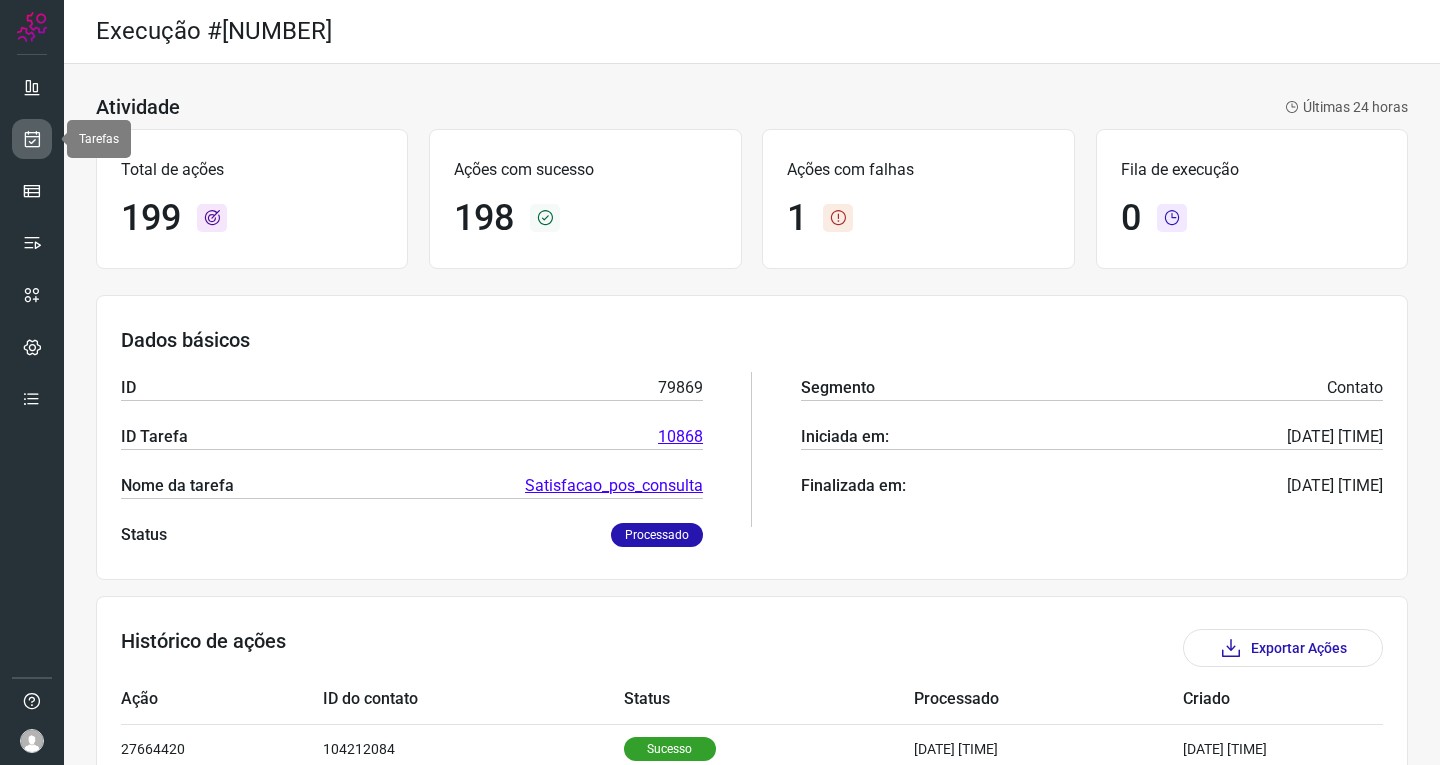 click at bounding box center (32, 139) 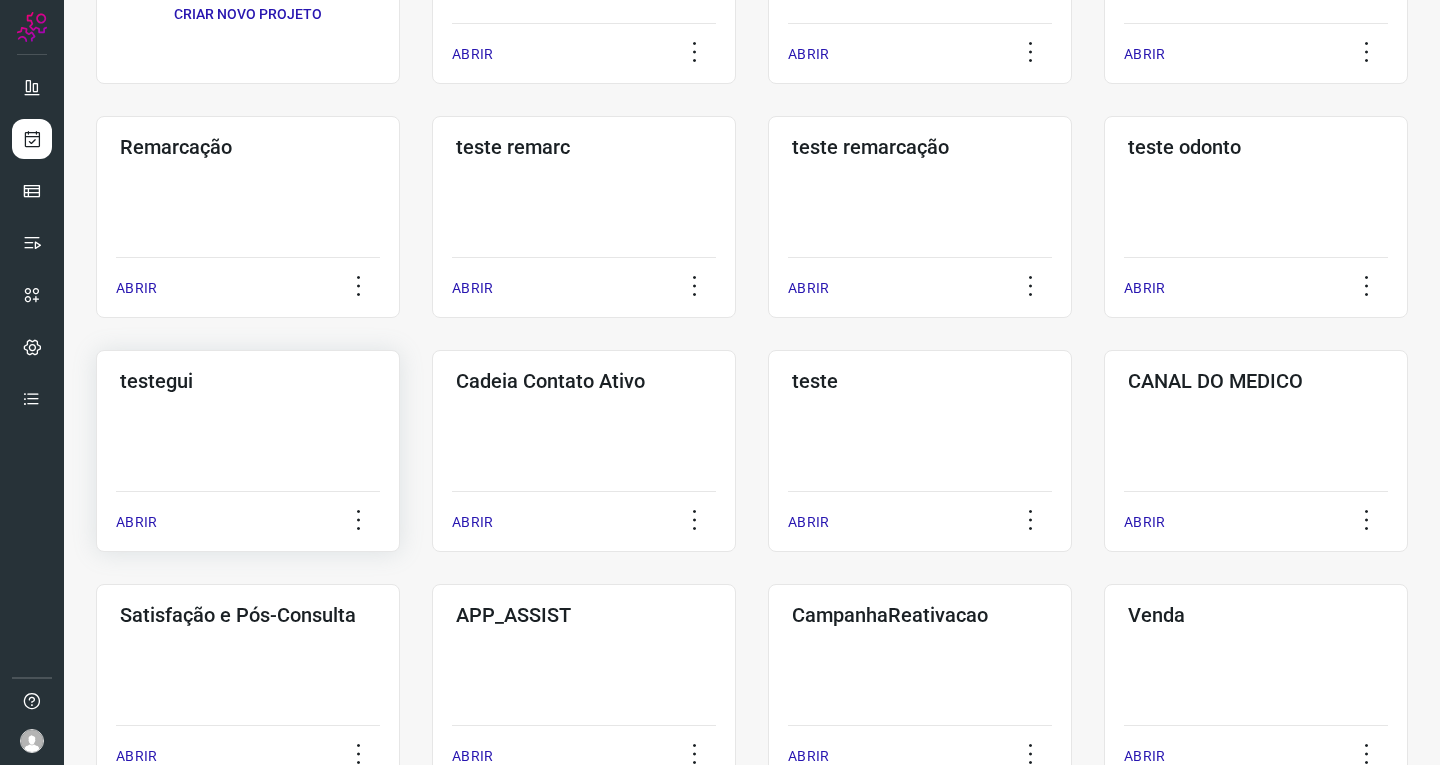scroll, scrollTop: 400, scrollLeft: 0, axis: vertical 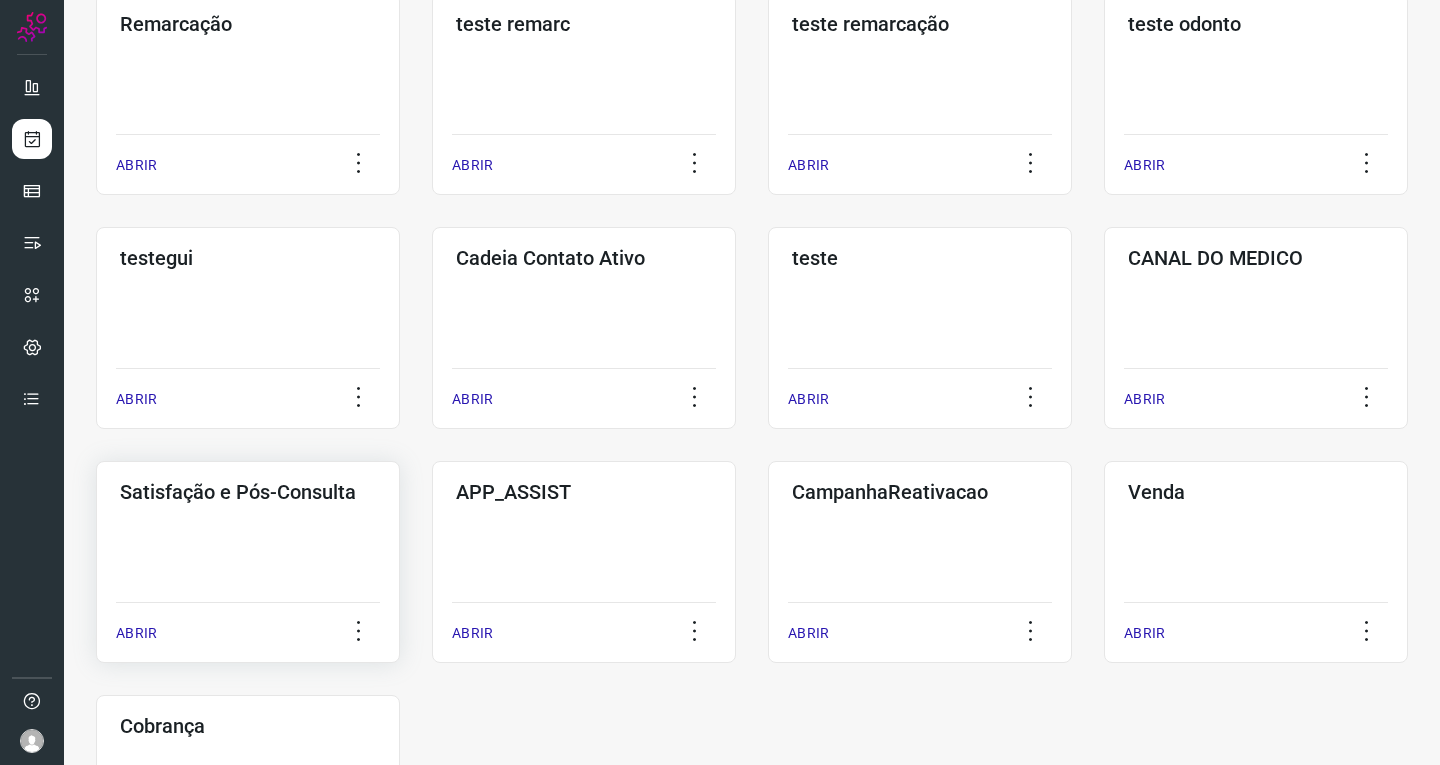 click on "Satisfação e Pós-Consulta  ABRIR" 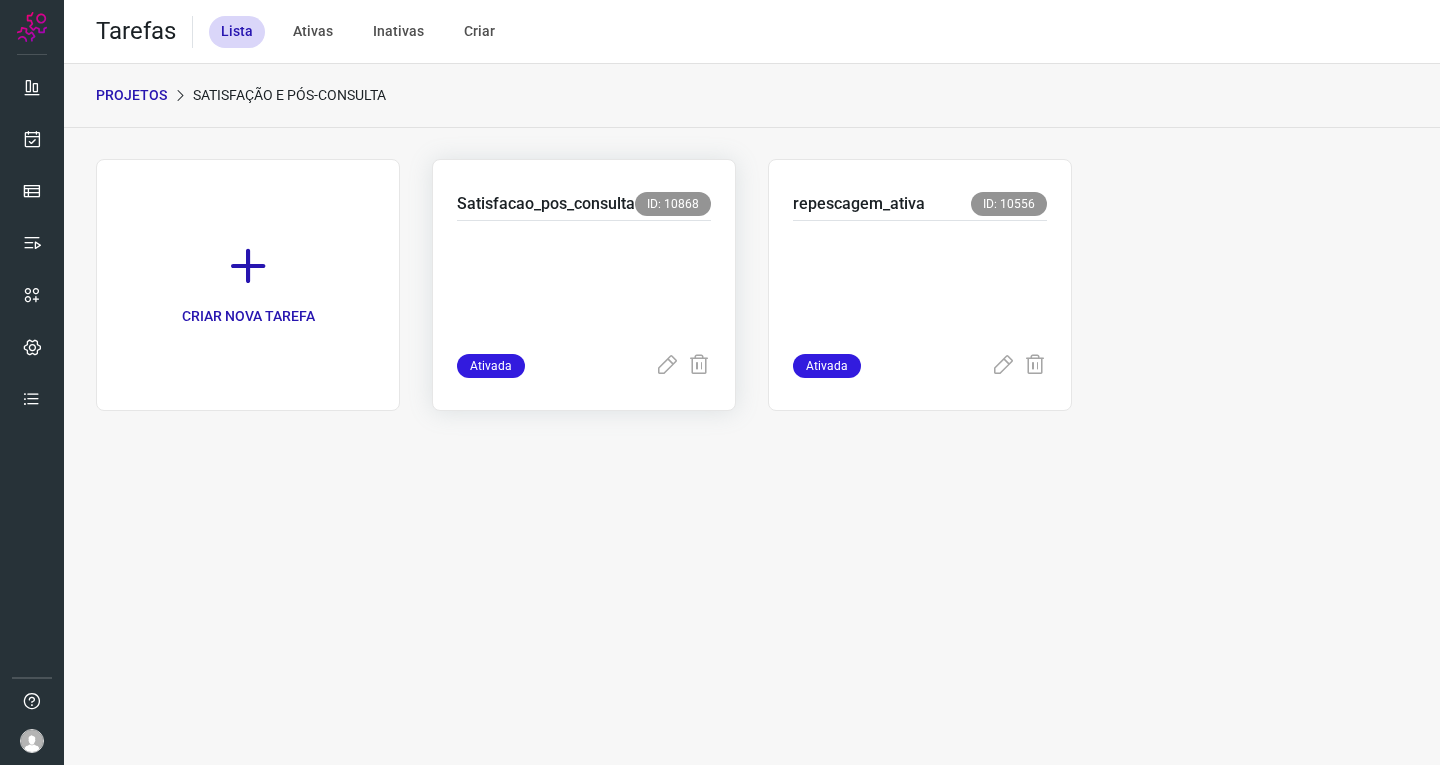 click at bounding box center [584, 283] 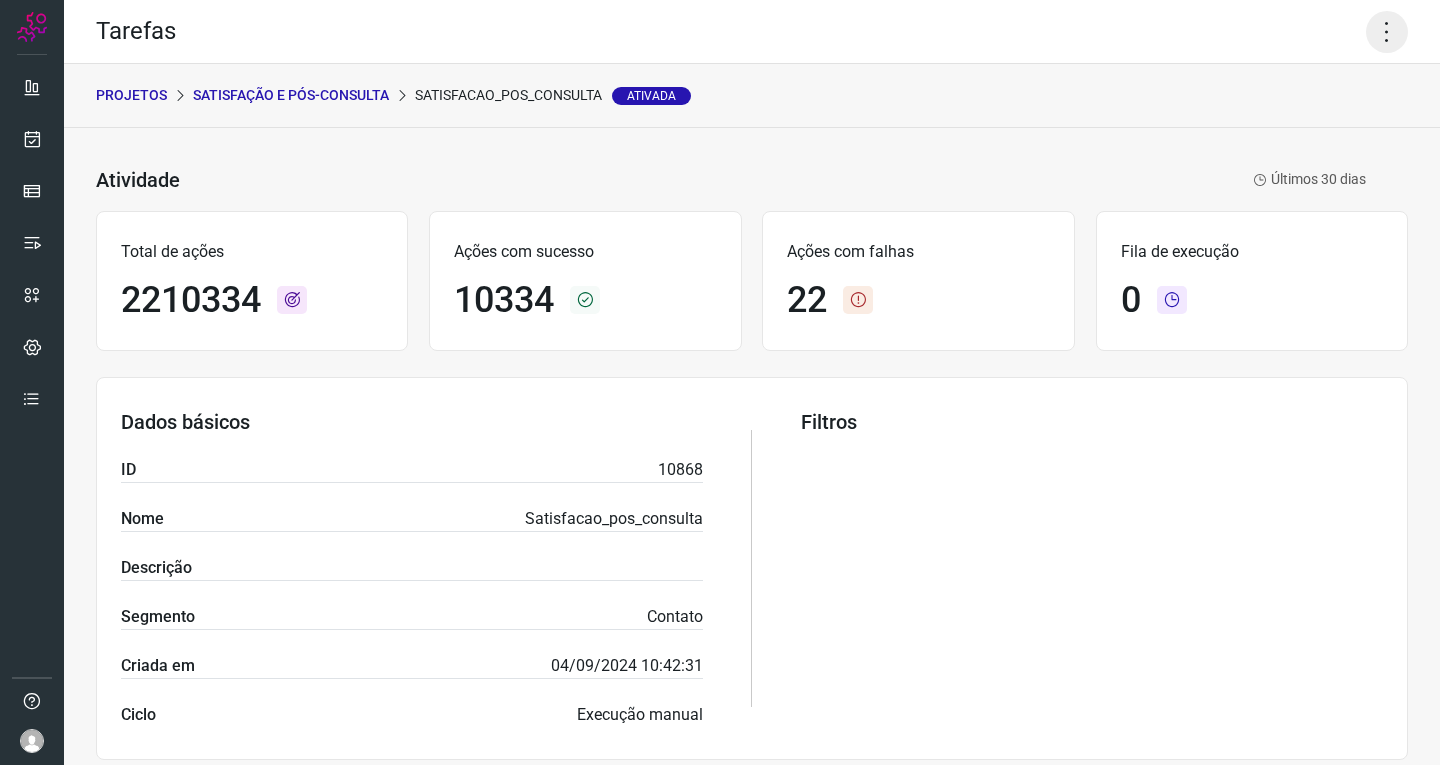click 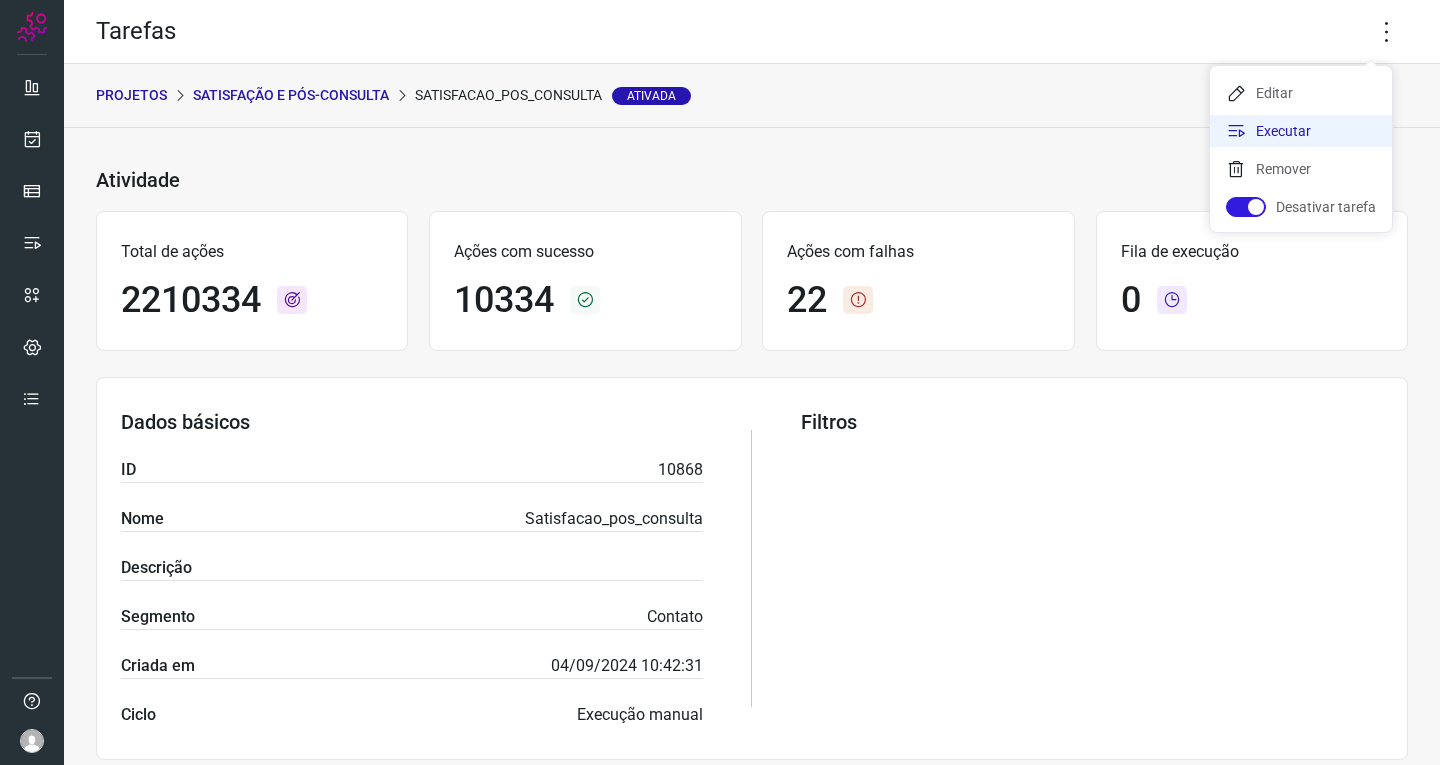 click on "Executar" 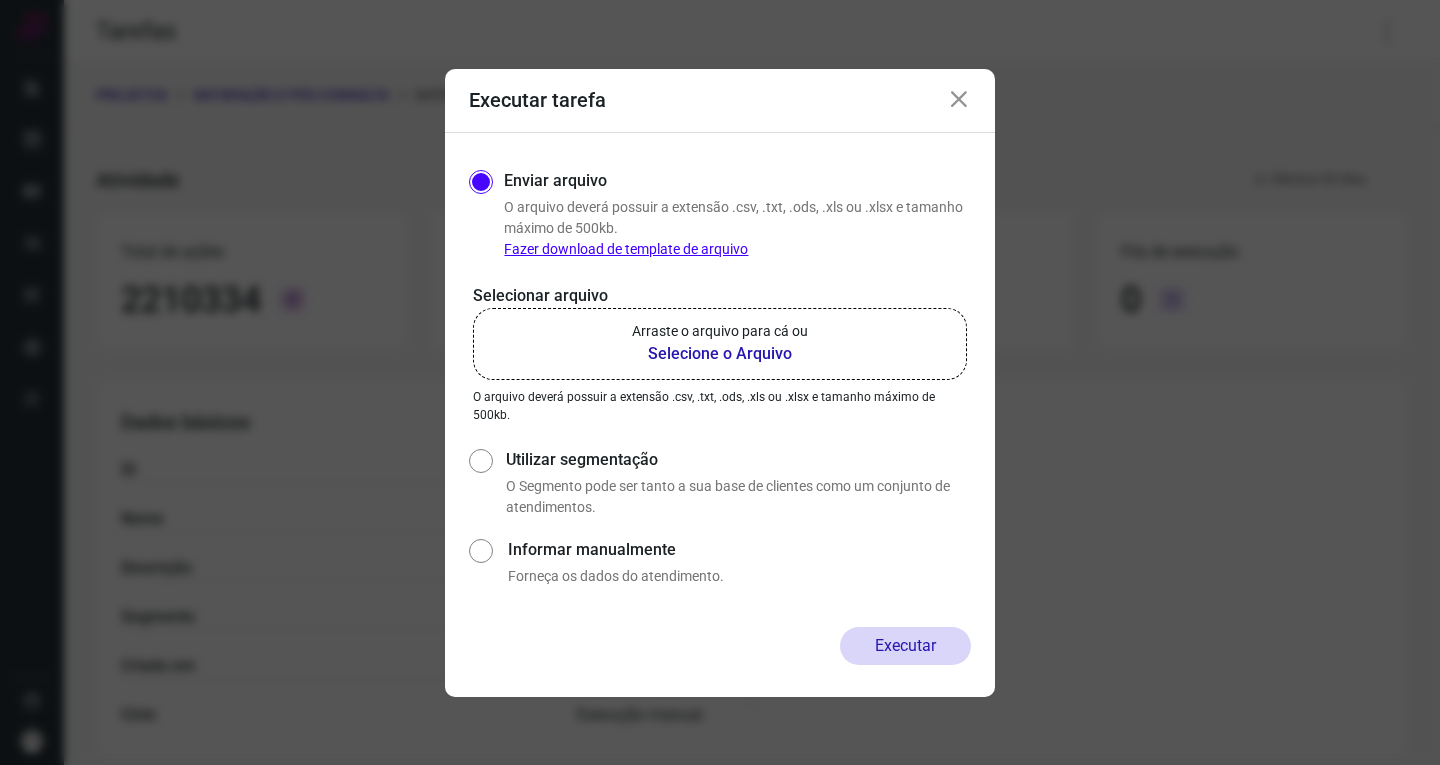 click on "Selecione o Arquivo" at bounding box center (720, 354) 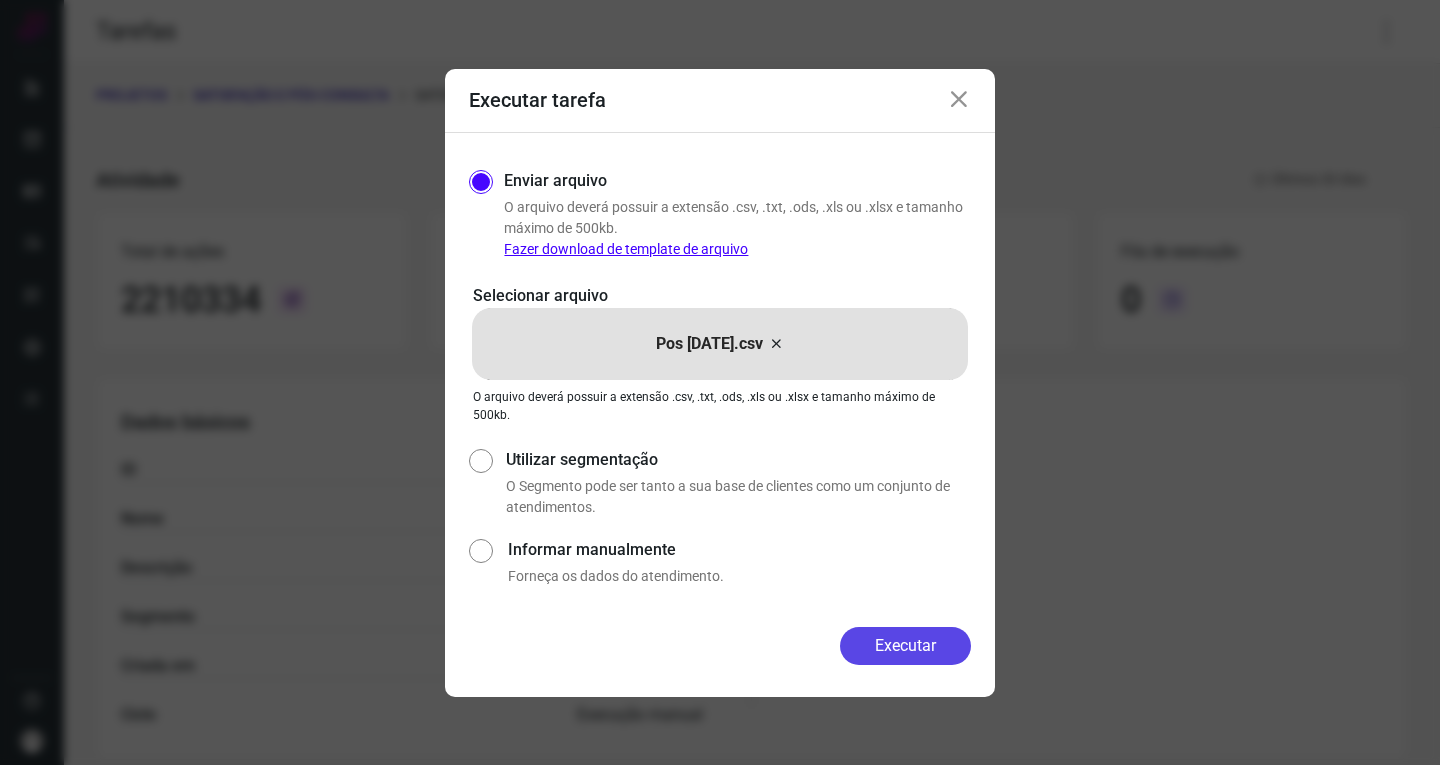 click on "Executar" at bounding box center (905, 646) 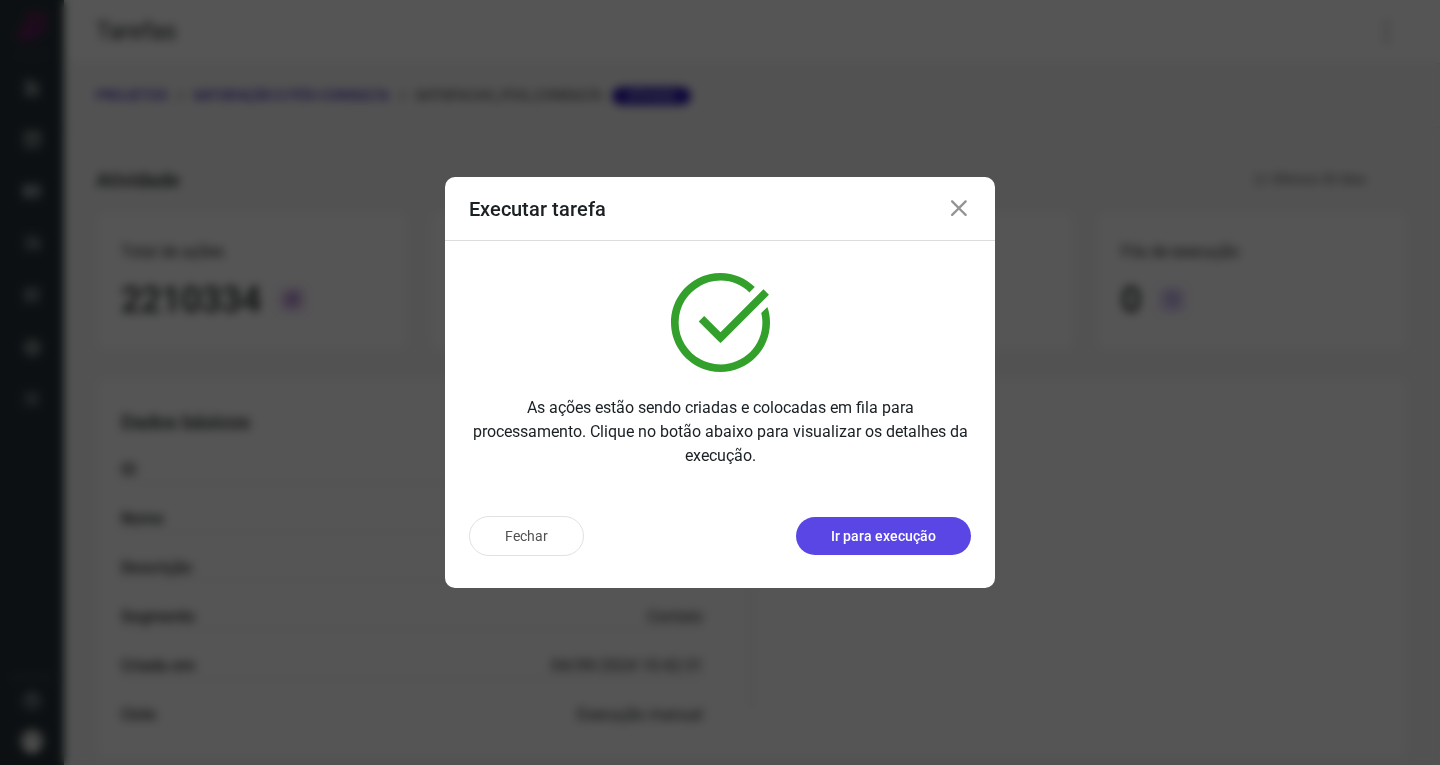 click on "Ir para execução" at bounding box center (883, 536) 